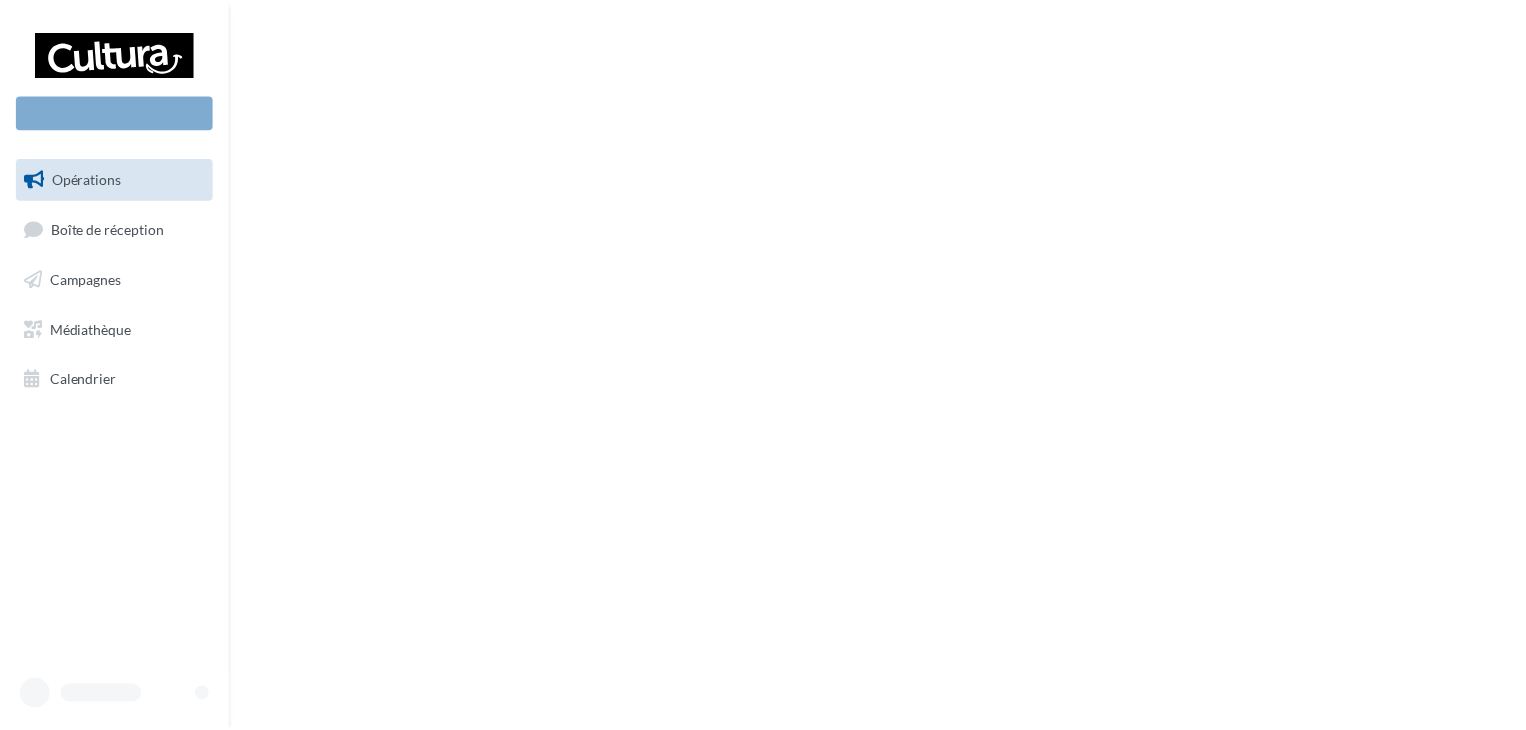 scroll, scrollTop: 0, scrollLeft: 0, axis: both 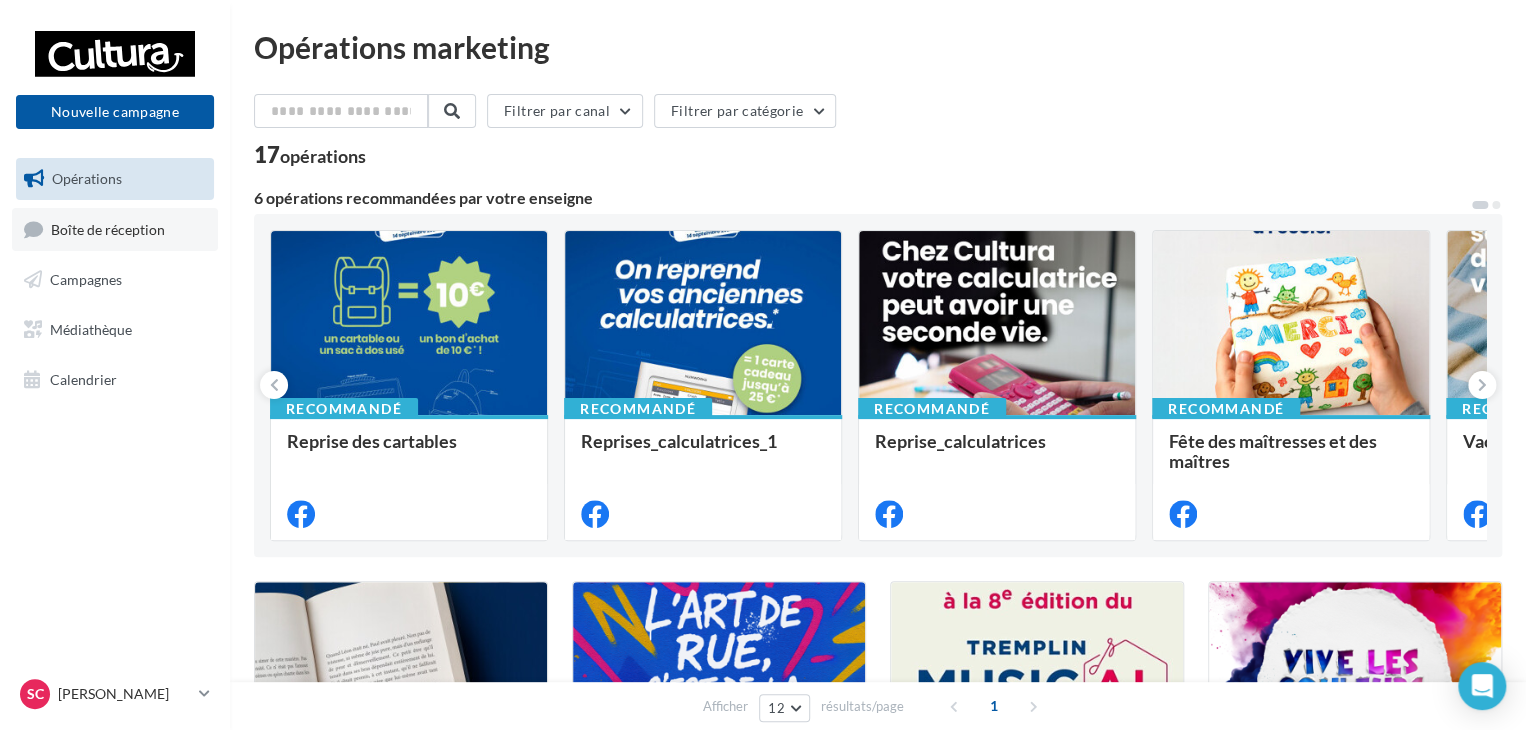 click on "Boîte de réception" at bounding box center [108, 228] 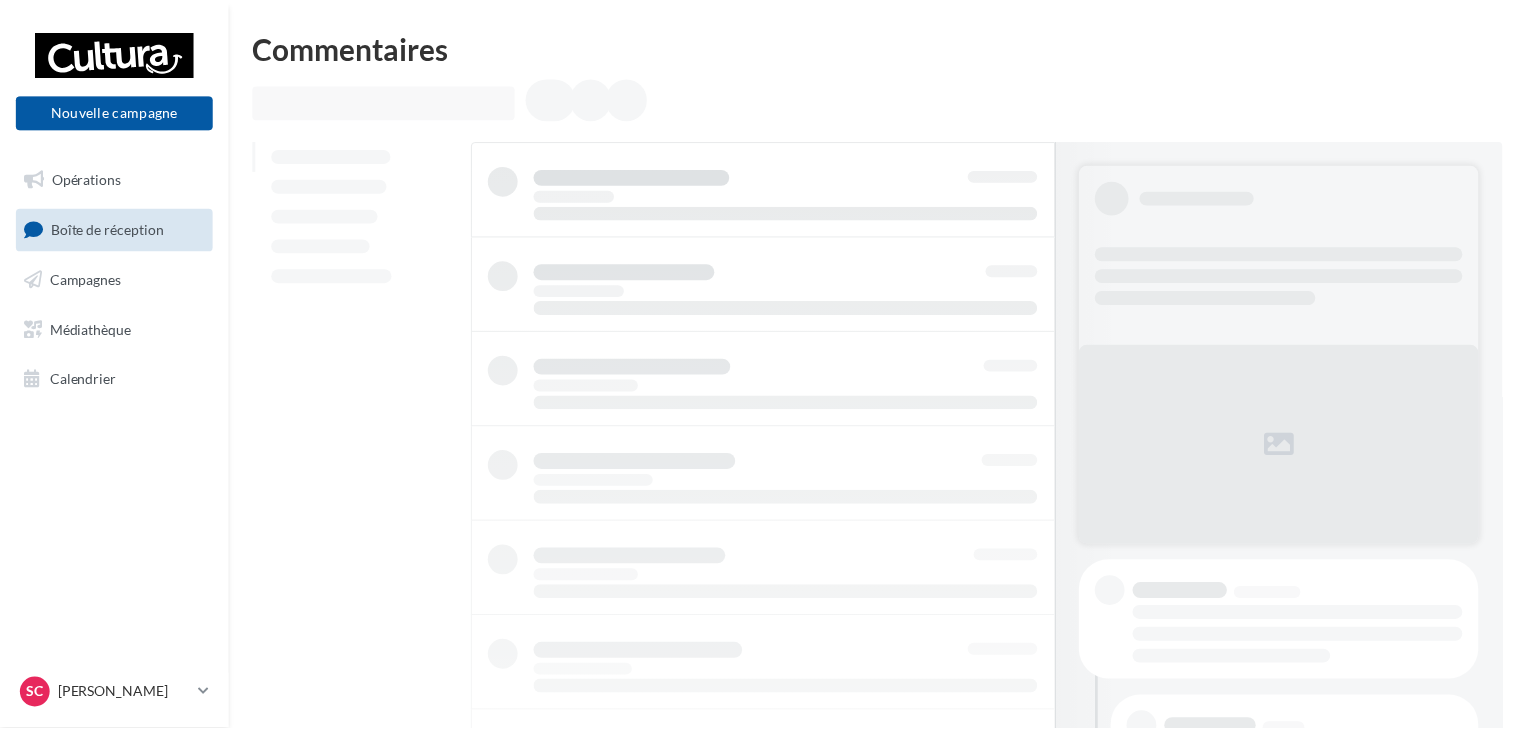 scroll, scrollTop: 0, scrollLeft: 0, axis: both 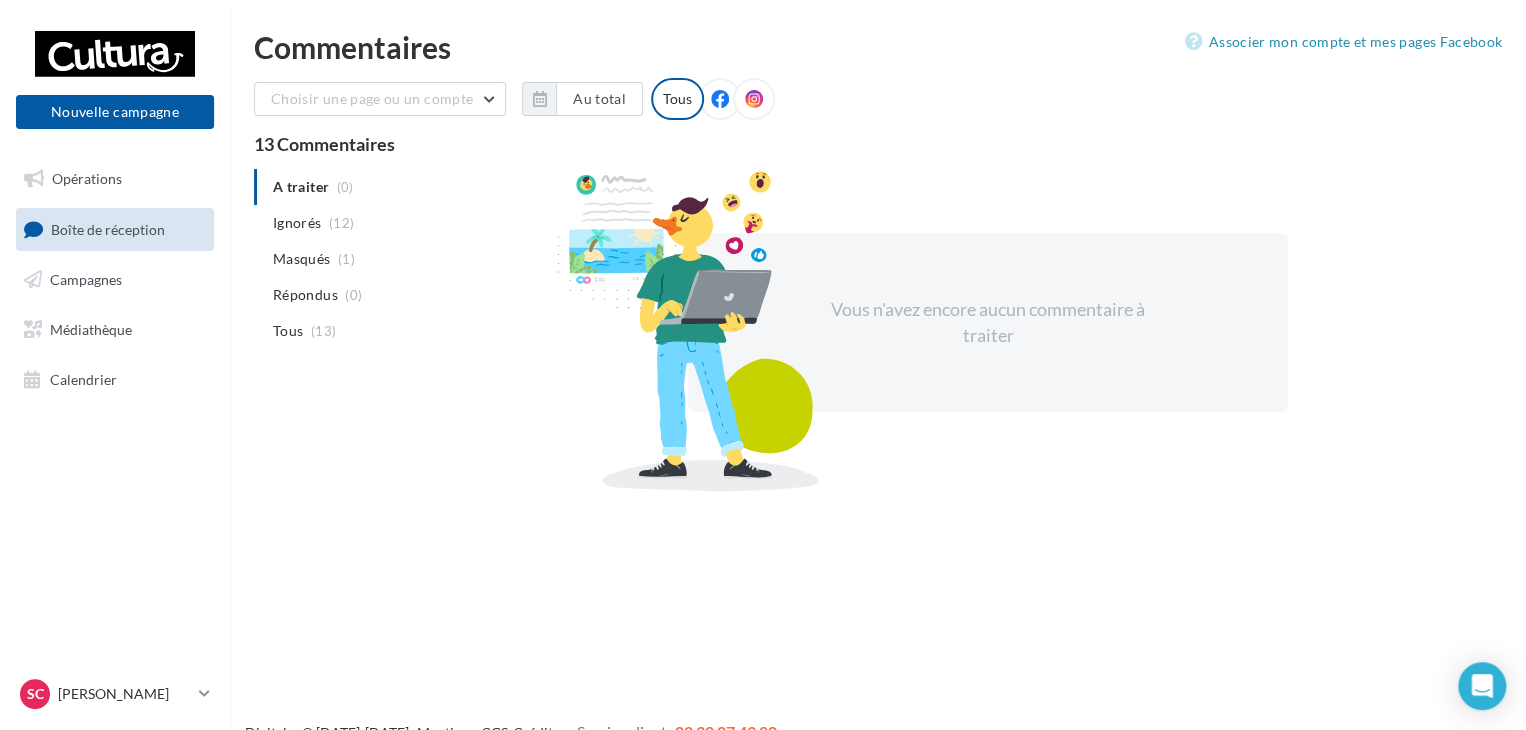 click on "A traiter
(0)
Ignorés
(12)
[GEOGRAPHIC_DATA]
(1)
Répondus
(0)
Tous
(13)" at bounding box center [360, 259] 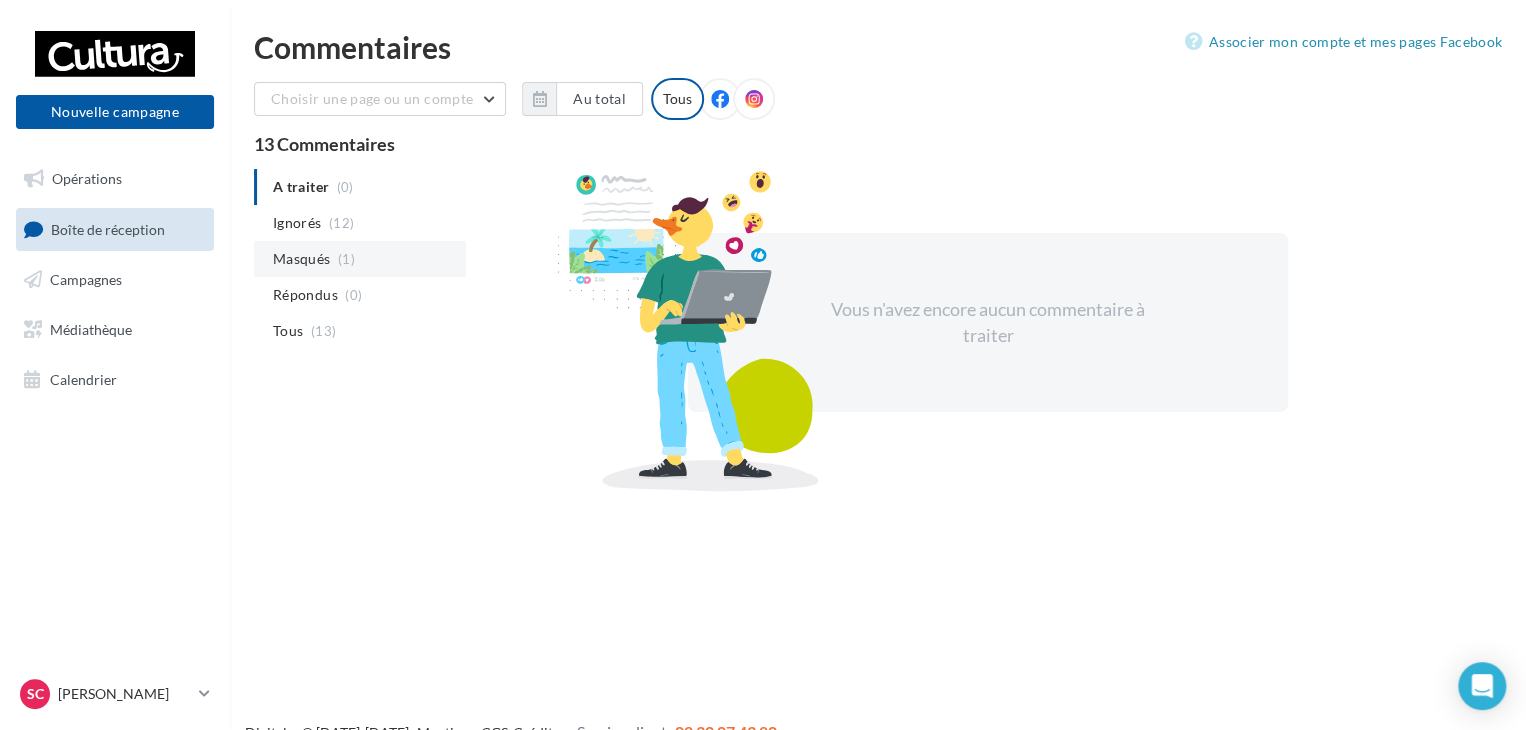 click on "Masqués" at bounding box center (301, 259) 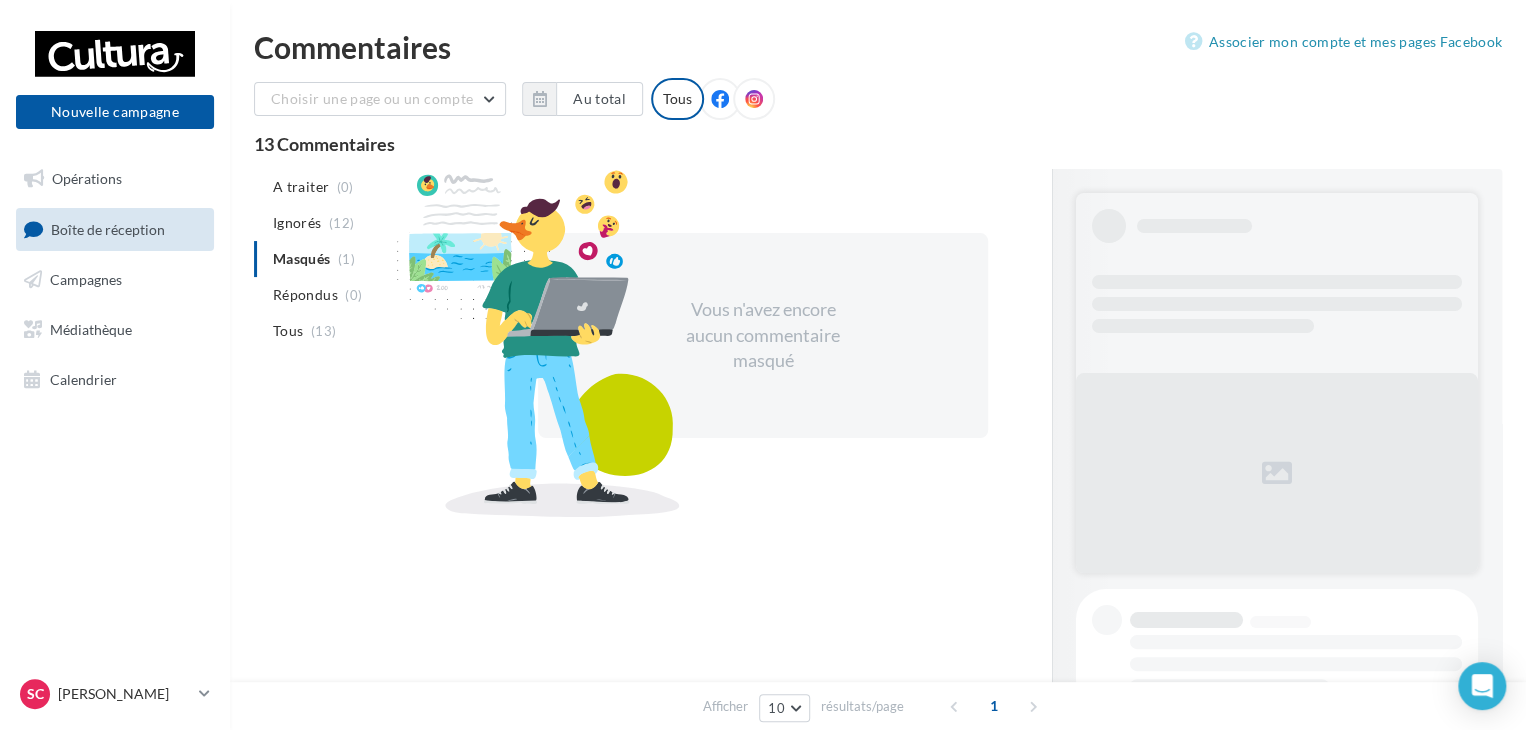 scroll, scrollTop: 0, scrollLeft: 0, axis: both 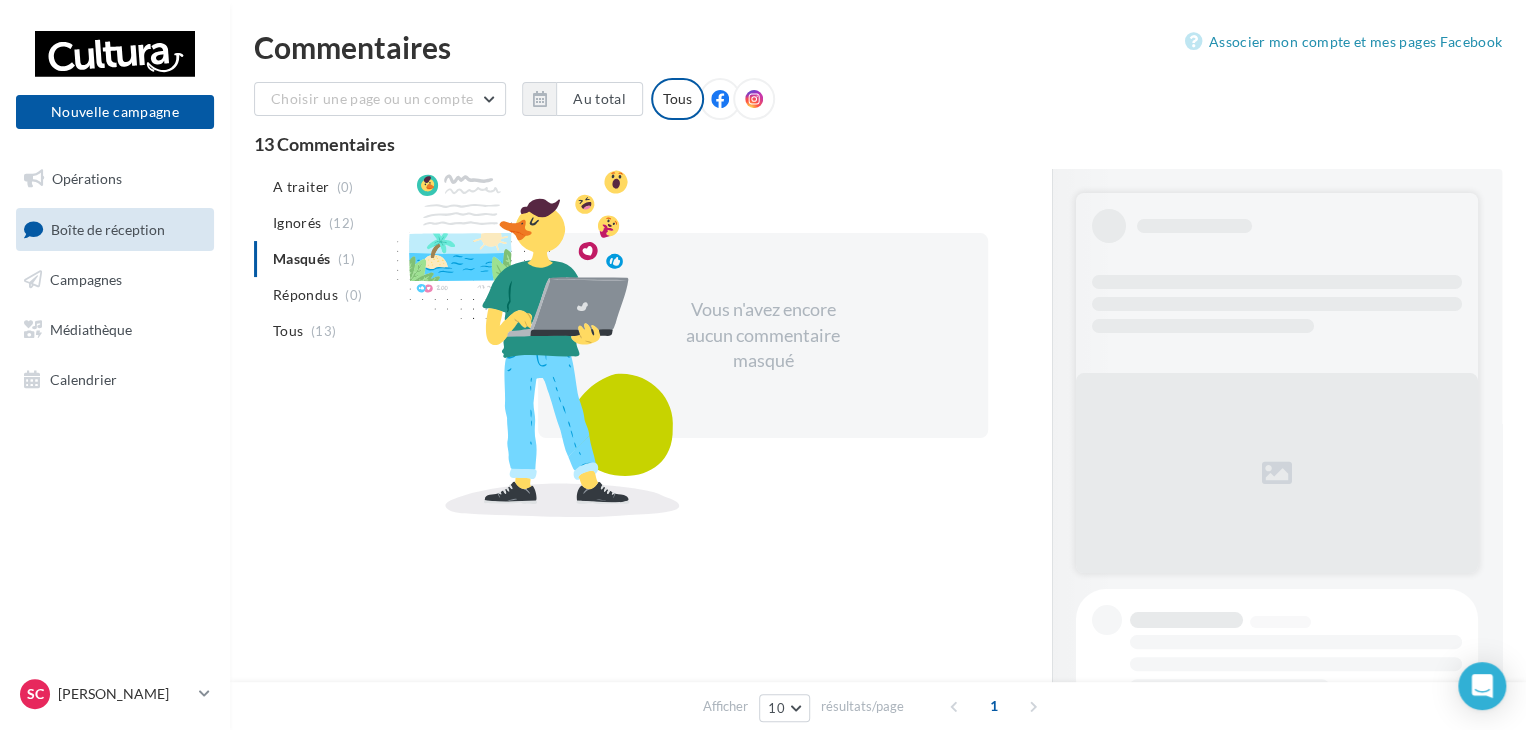 click on "A traiter
(0)
Ignorés
(12)
Masqués
(1)
Répondus
(0)
Tous
(13)" at bounding box center (360, 259) 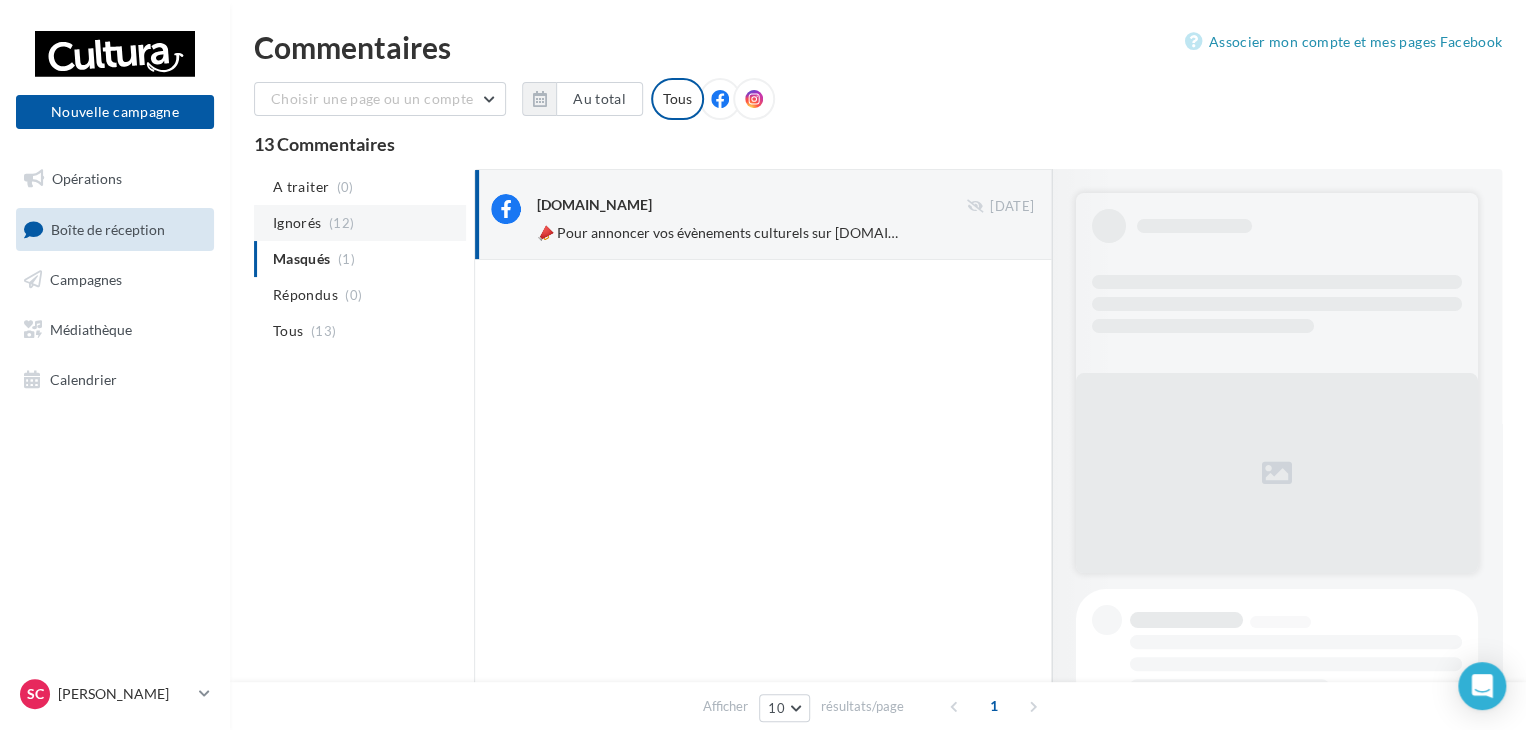 click on "Ignorés" at bounding box center (297, 223) 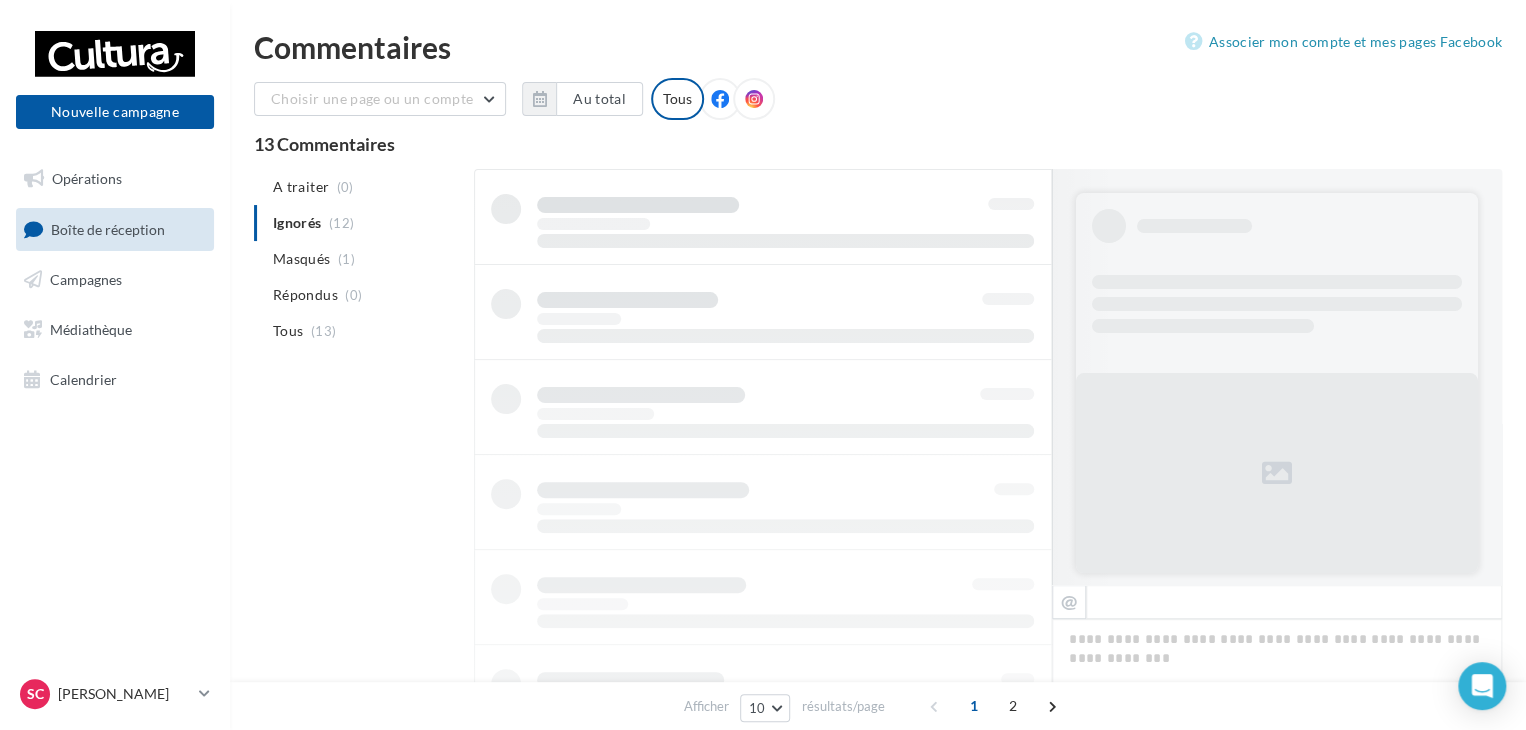 scroll, scrollTop: 1, scrollLeft: 0, axis: vertical 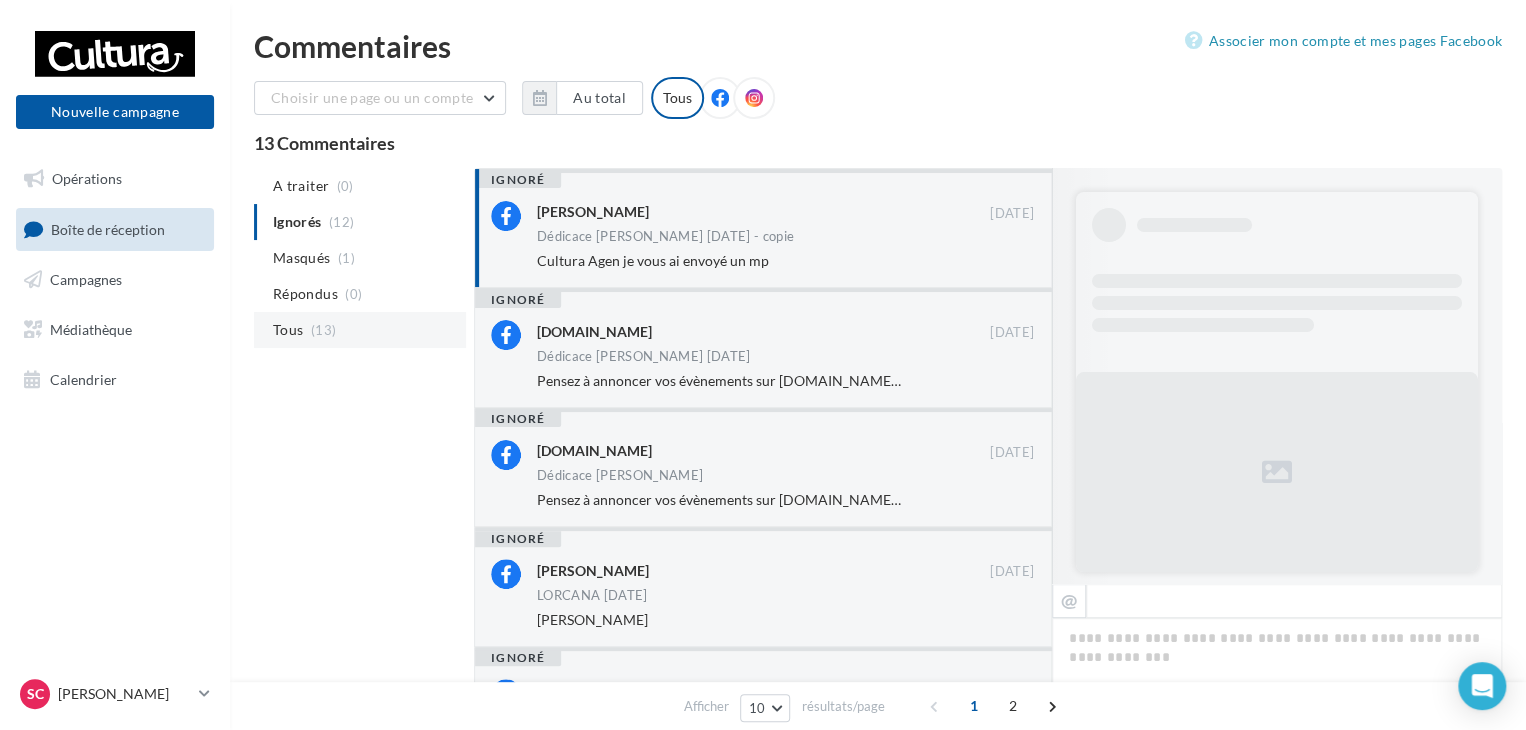 click on "Tous" at bounding box center [288, 330] 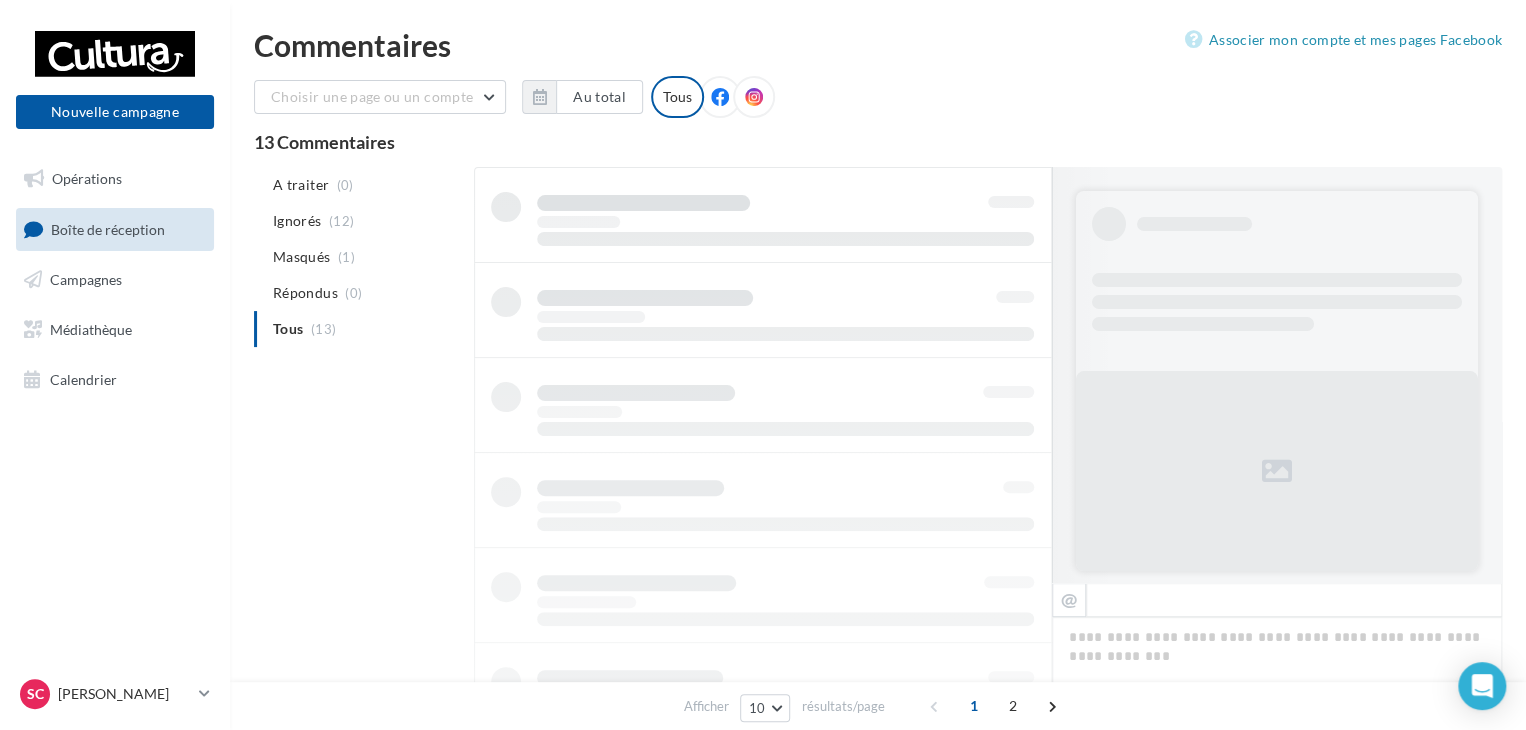 scroll, scrollTop: 3, scrollLeft: 0, axis: vertical 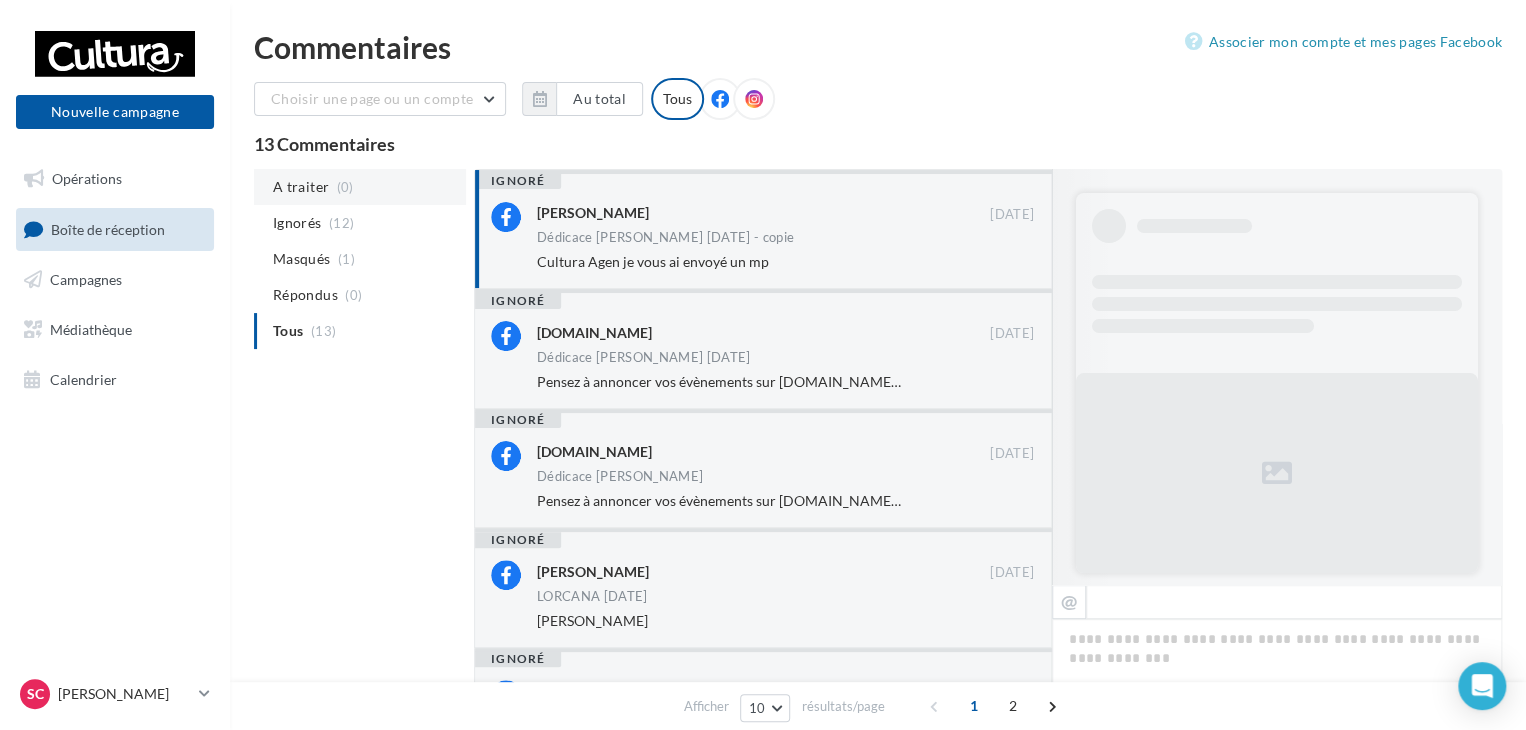 click on "A traiter
(0)" at bounding box center [360, 187] 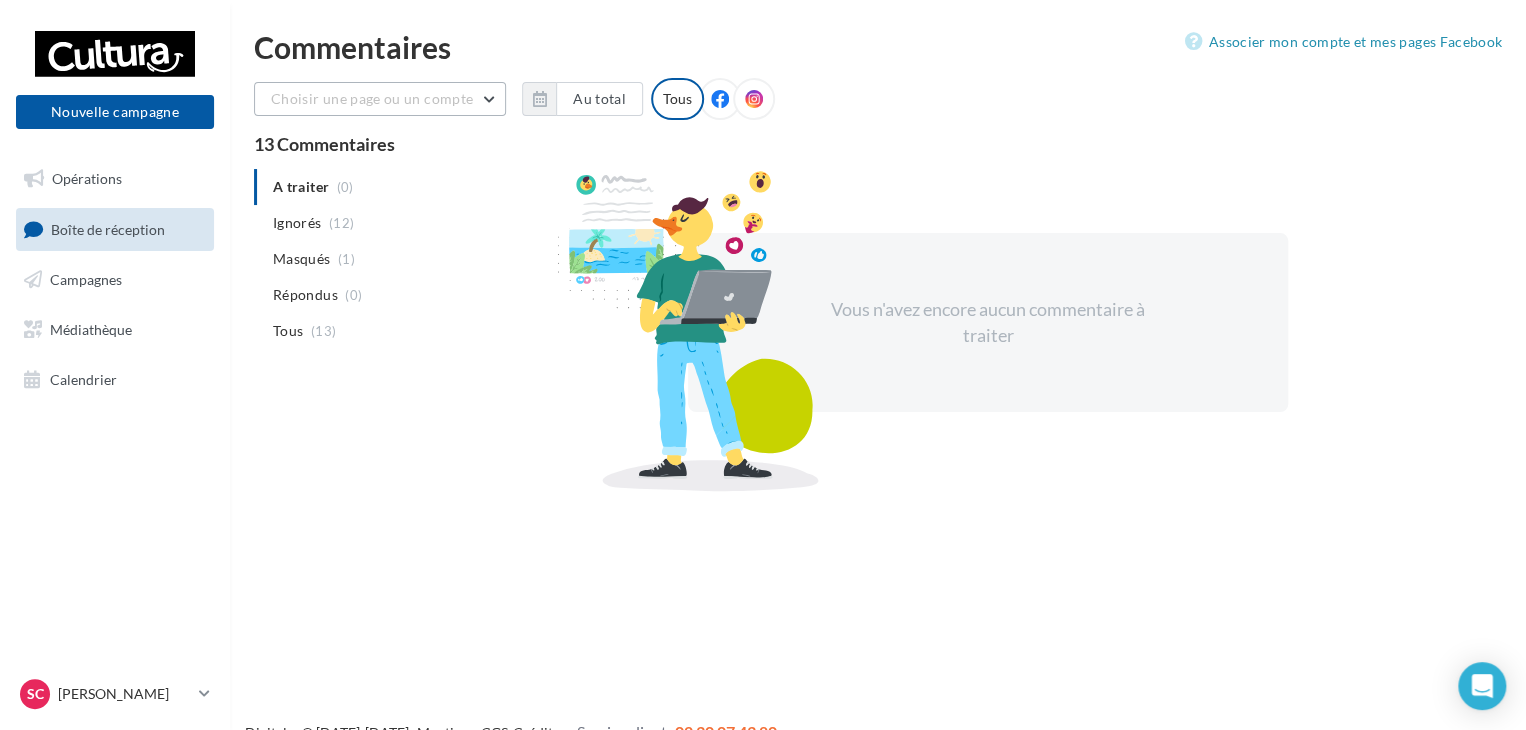 click on "Choisir une page ou un compte" at bounding box center [380, 99] 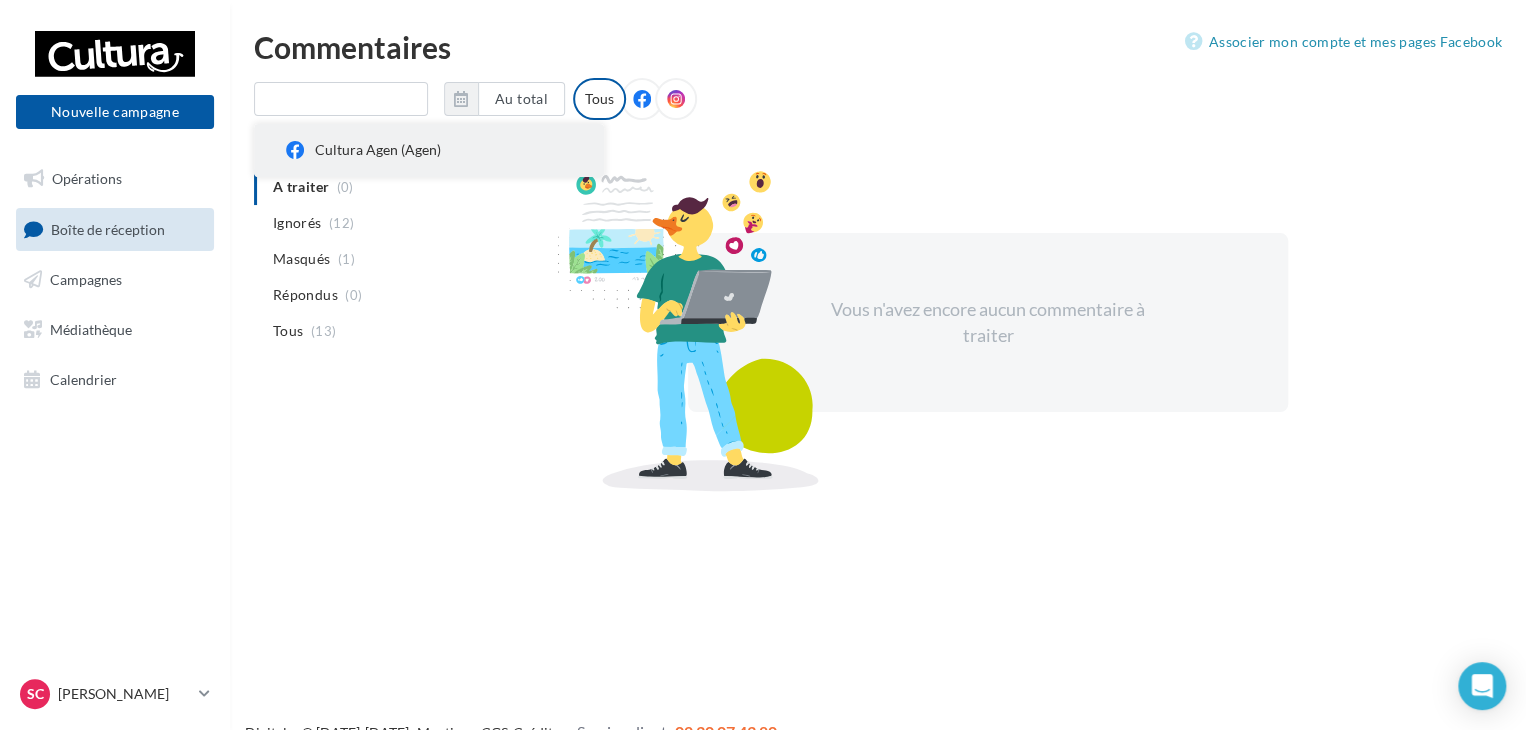 click on "Cultura Agen
(Agen)" at bounding box center [443, 150] 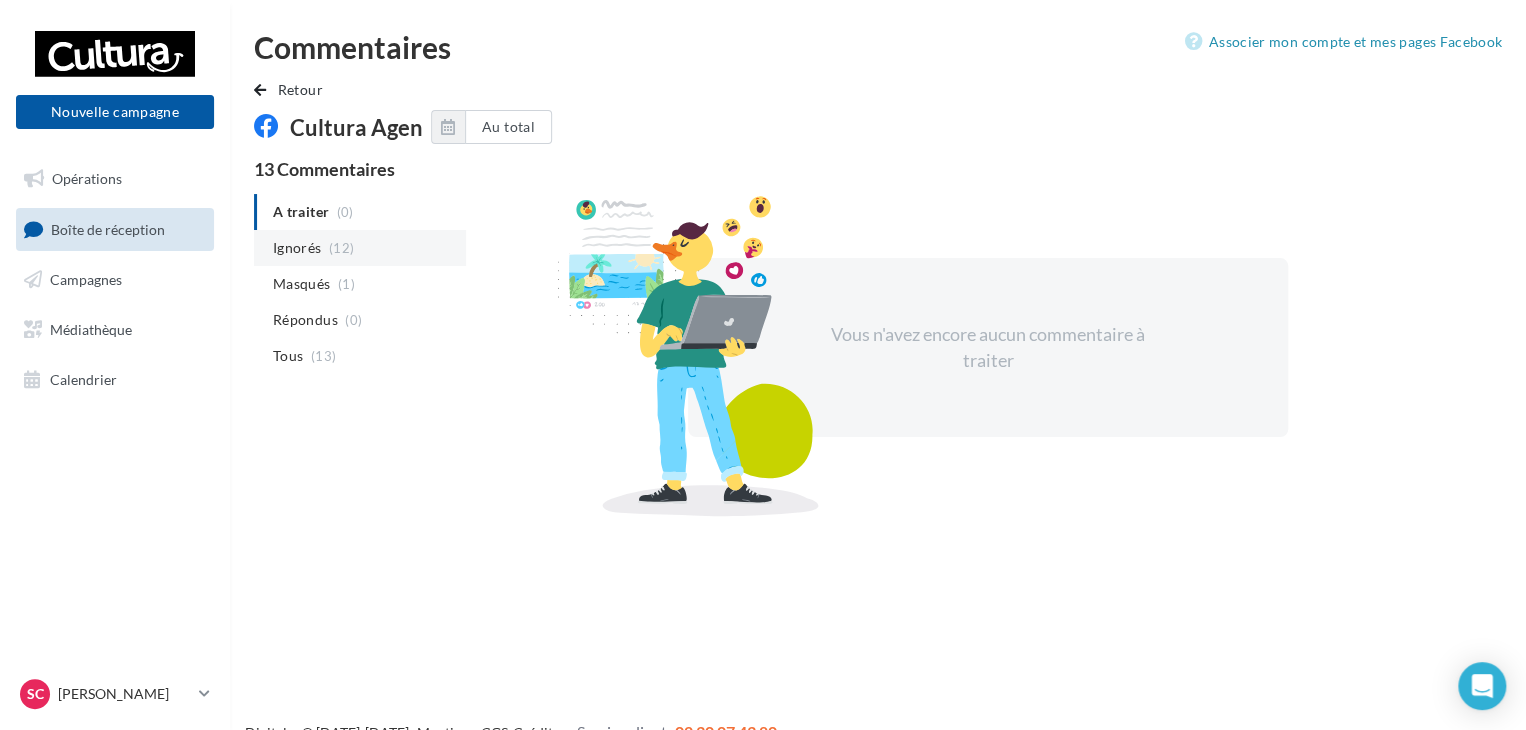 click on "Ignorés" at bounding box center [297, 248] 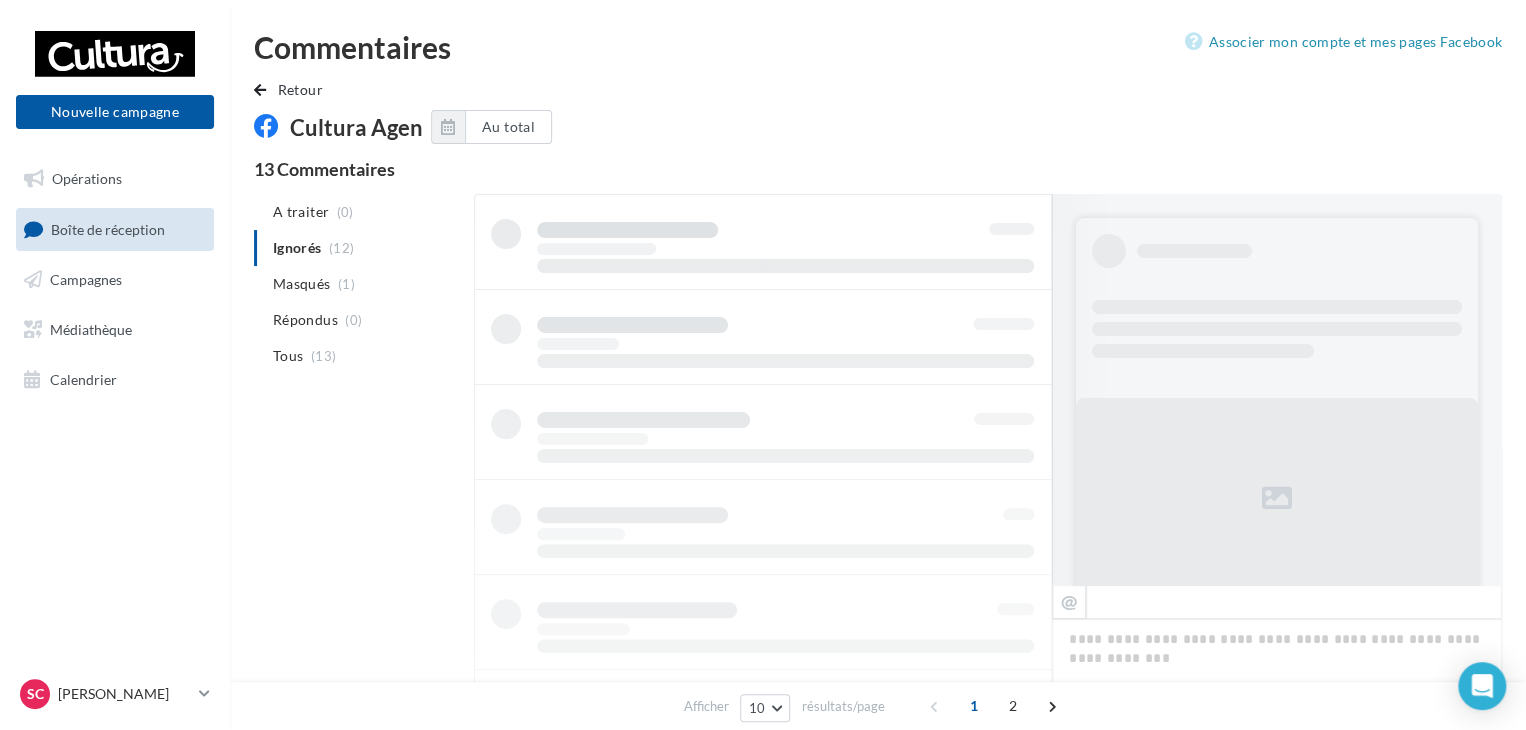 scroll, scrollTop: 0, scrollLeft: 0, axis: both 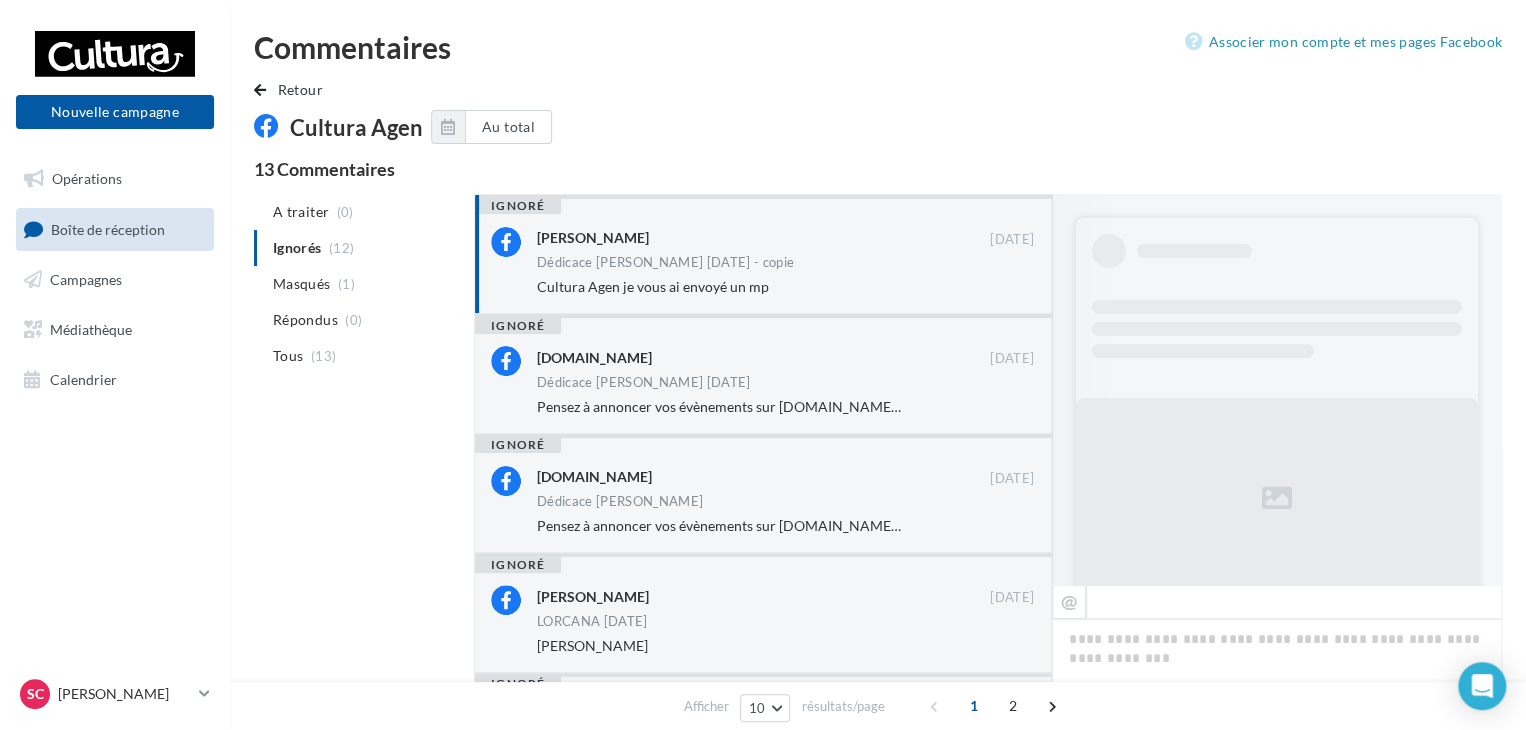 click on "Cultura Agen  je vous ai envoyé un mp" at bounding box center [653, 286] 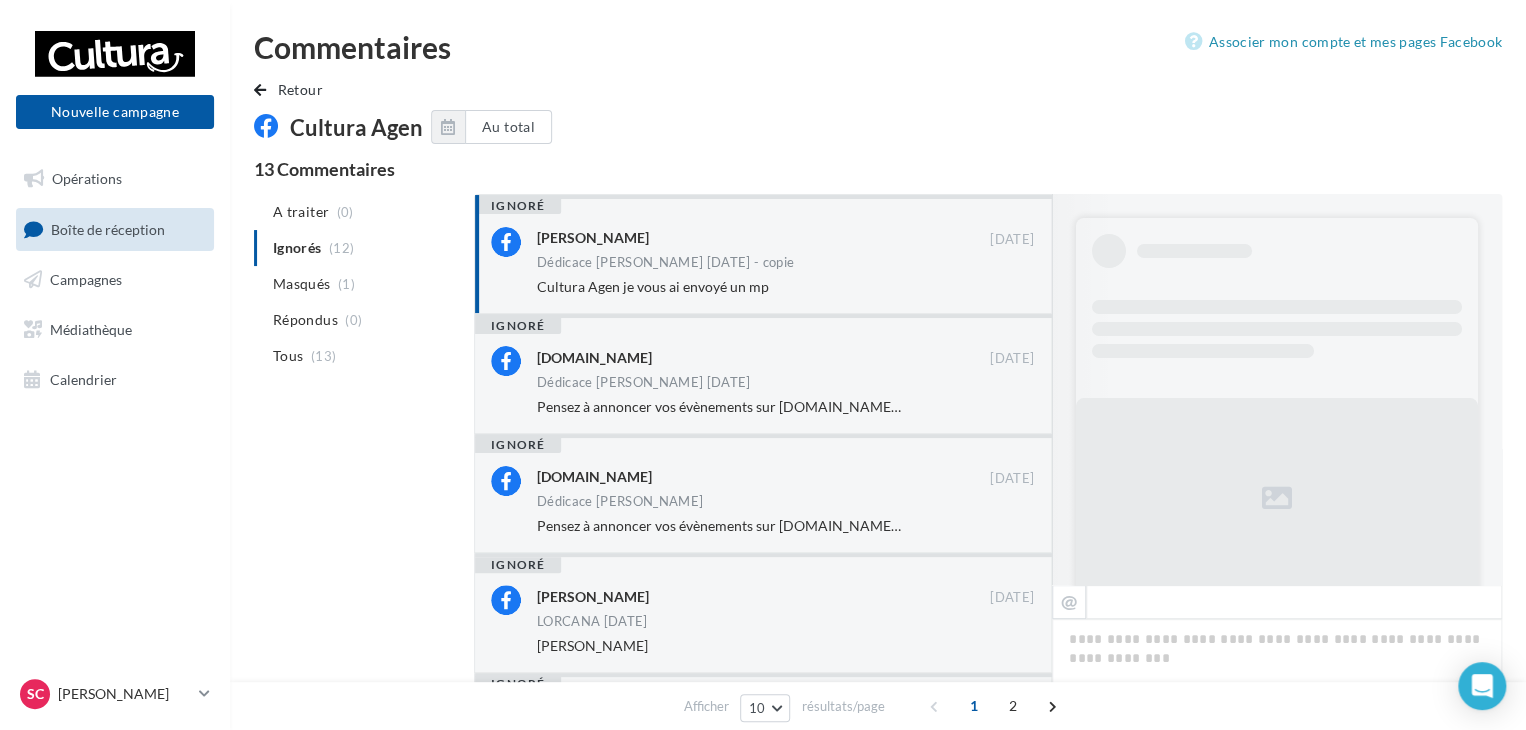 click on "[PERSON_NAME]" at bounding box center (763, 239) 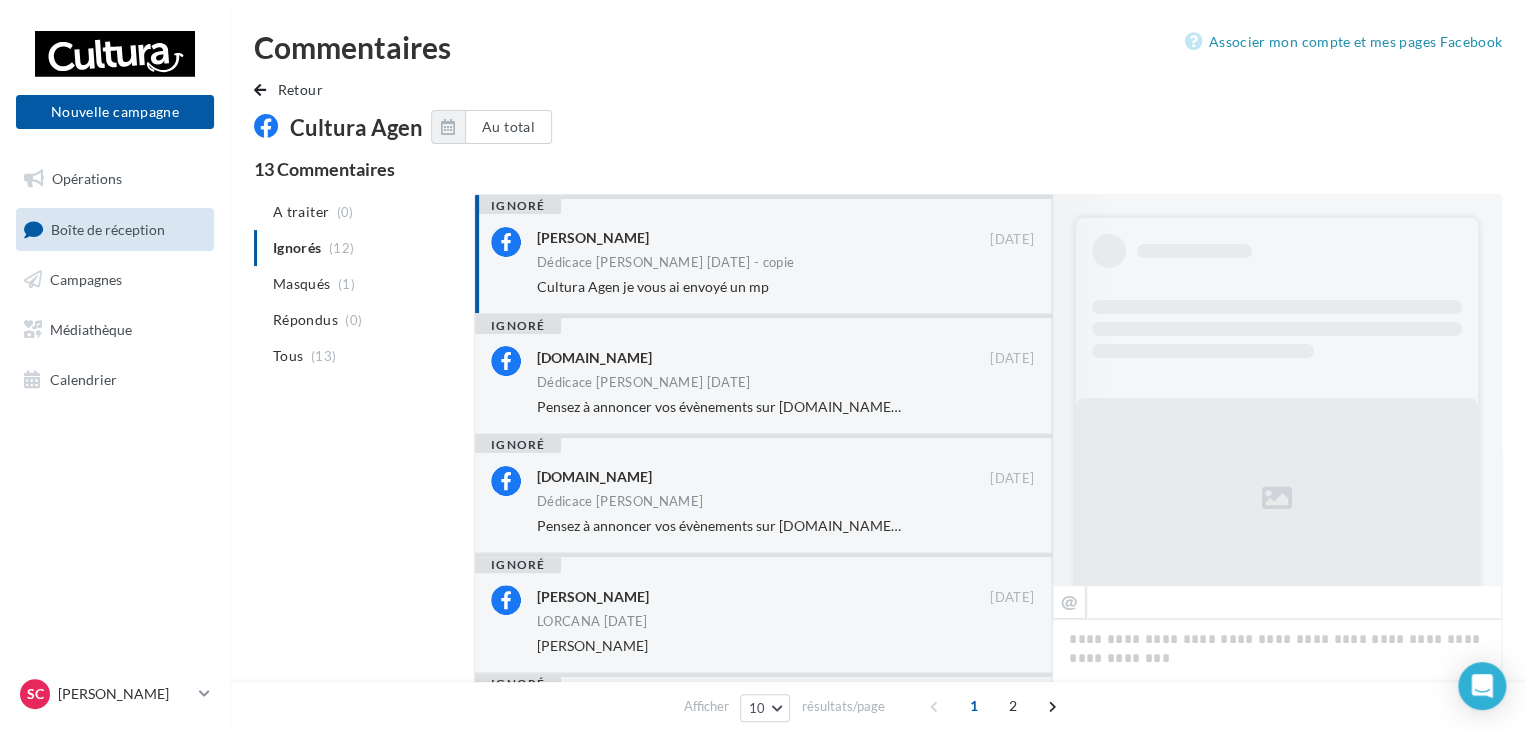click on "Dédicace [PERSON_NAME] [DATE] - copie" at bounding box center [665, 262] 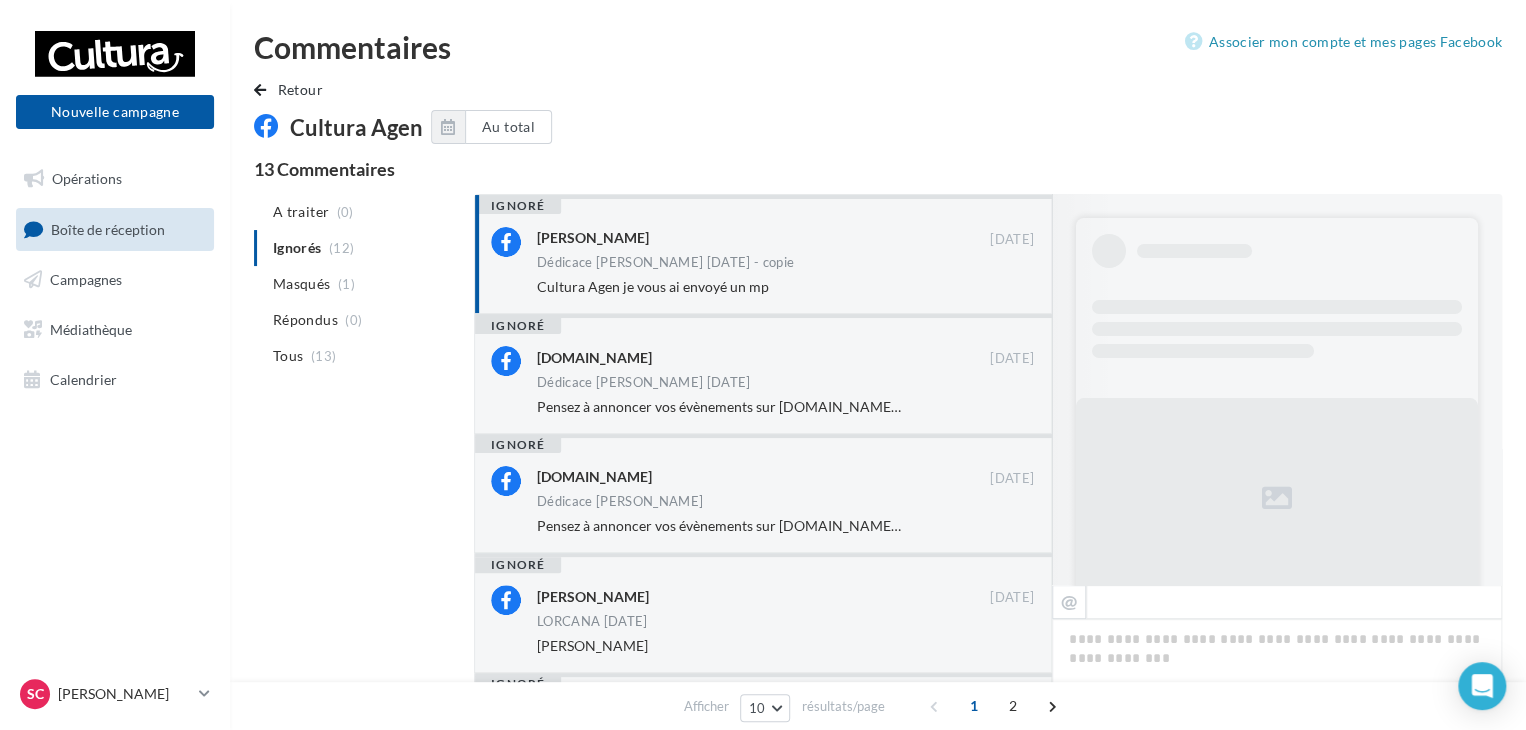 click on "[PERSON_NAME]" at bounding box center [763, 237] 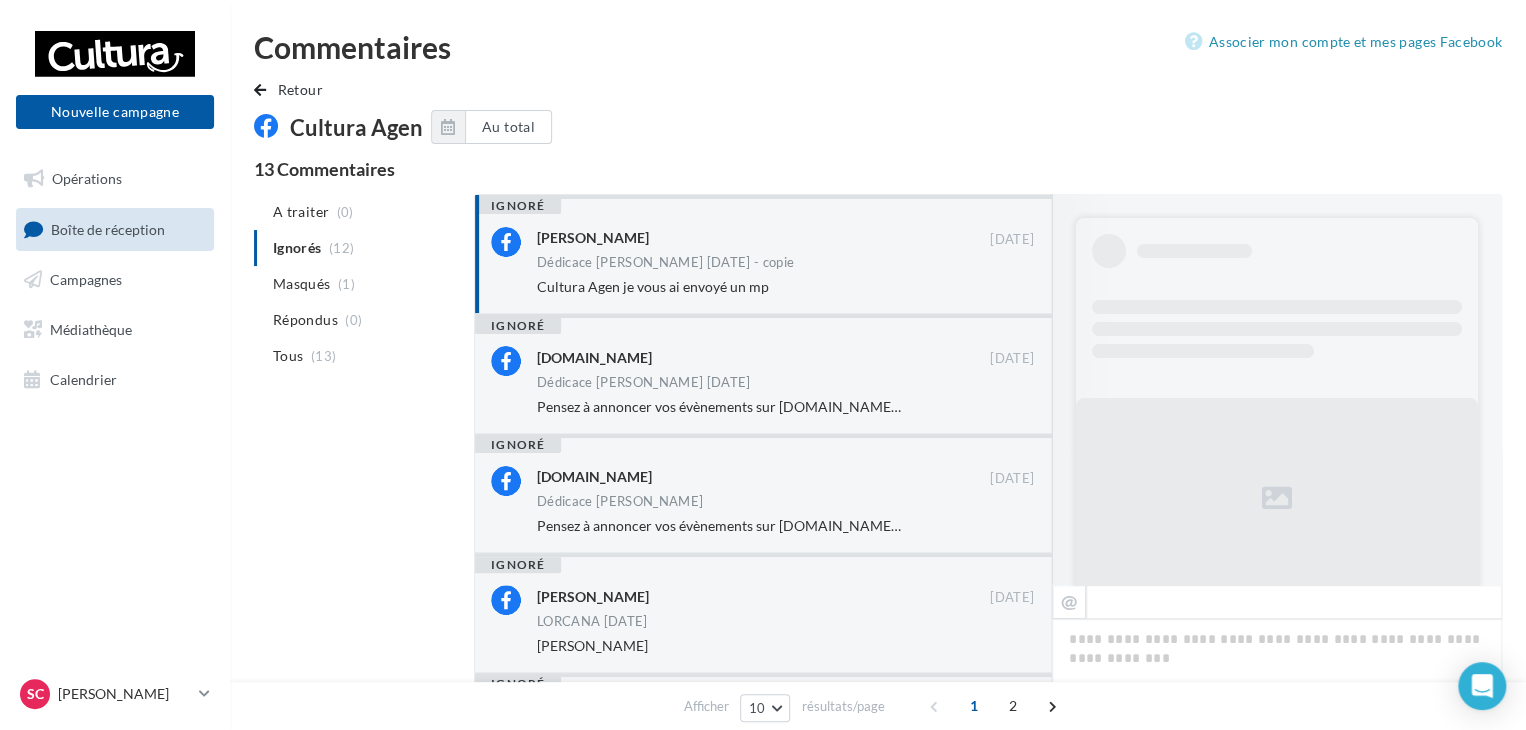click on "[PERSON_NAME]" at bounding box center (763, 237) 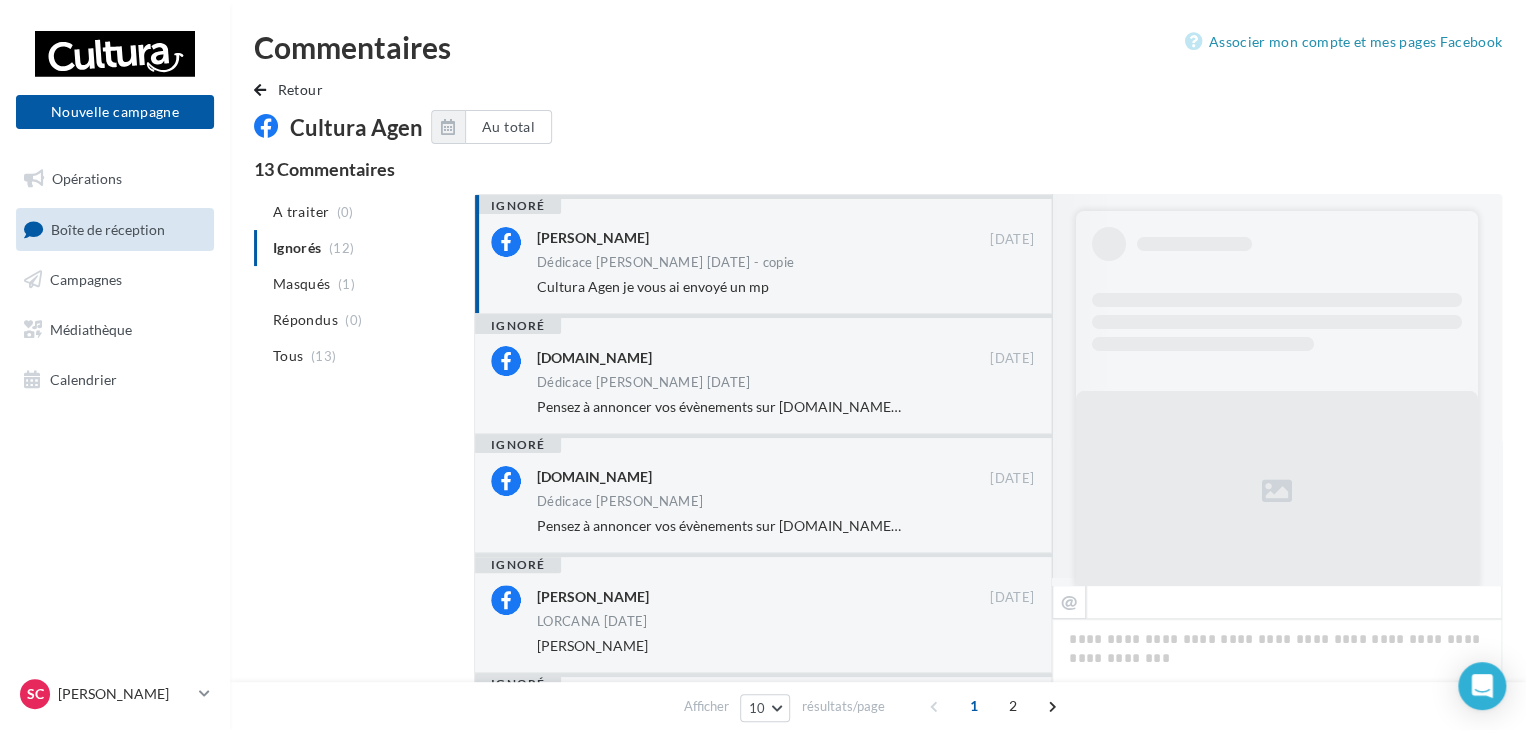 scroll, scrollTop: 0, scrollLeft: 0, axis: both 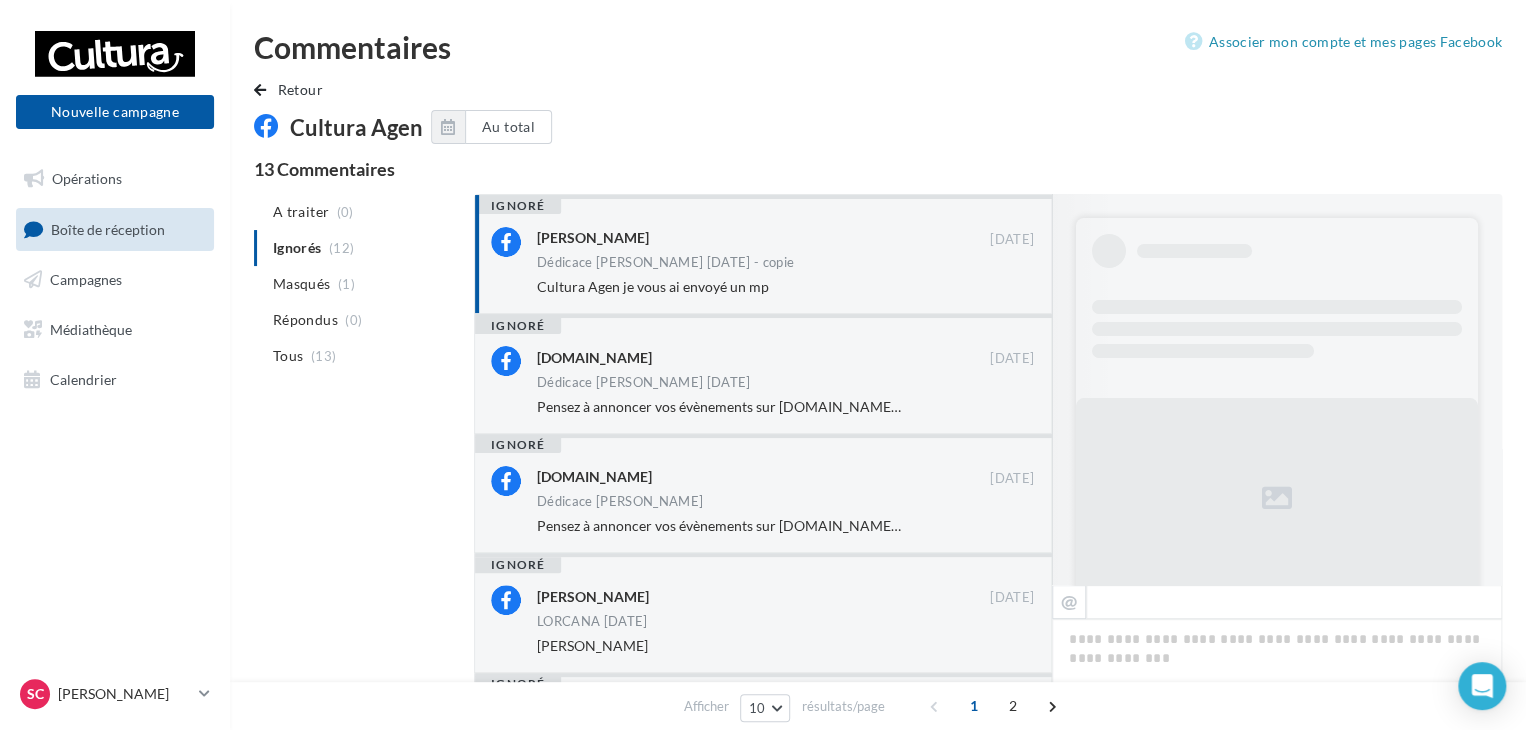 click on "[PERSON_NAME]" at bounding box center (763, 237) 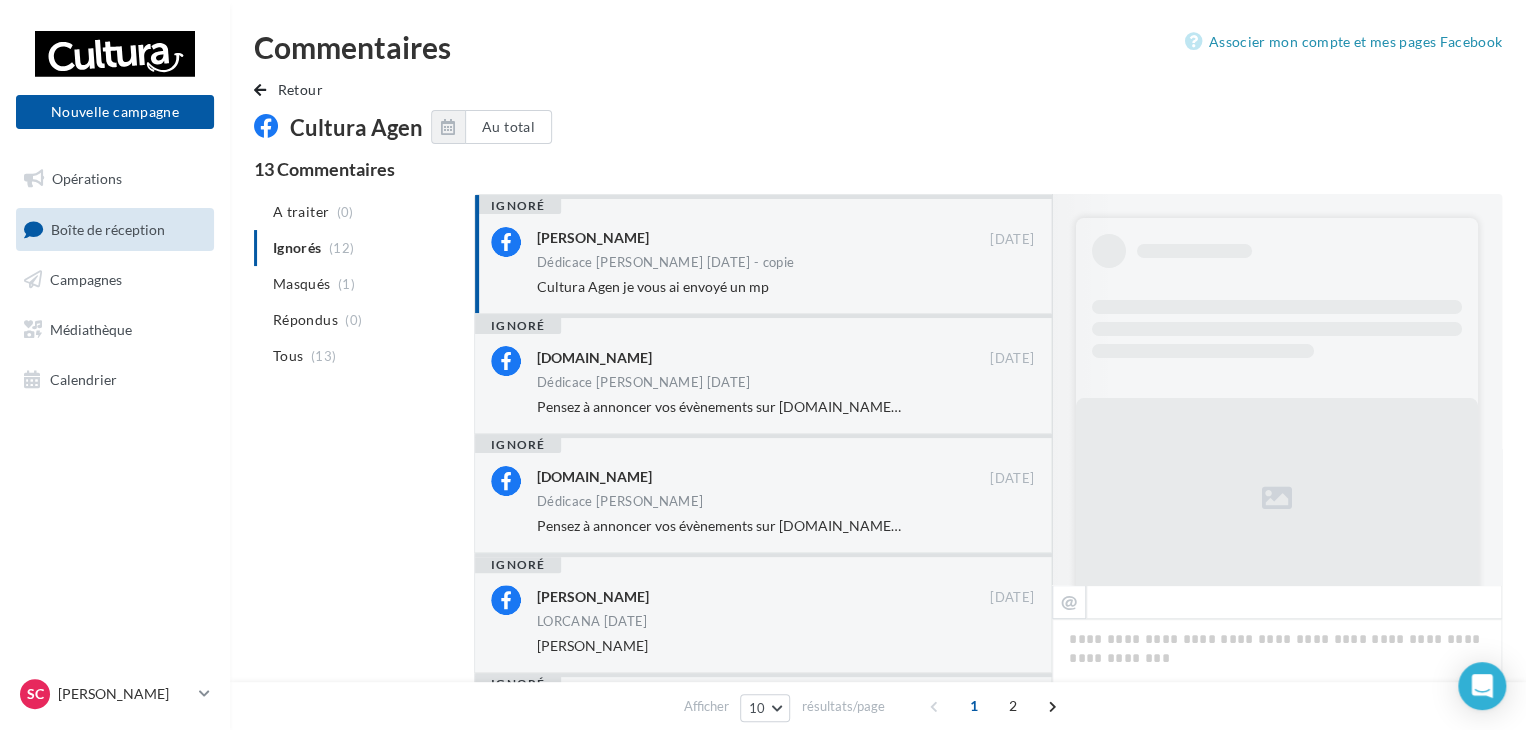 click on "[PERSON_NAME]" at bounding box center (763, 237) 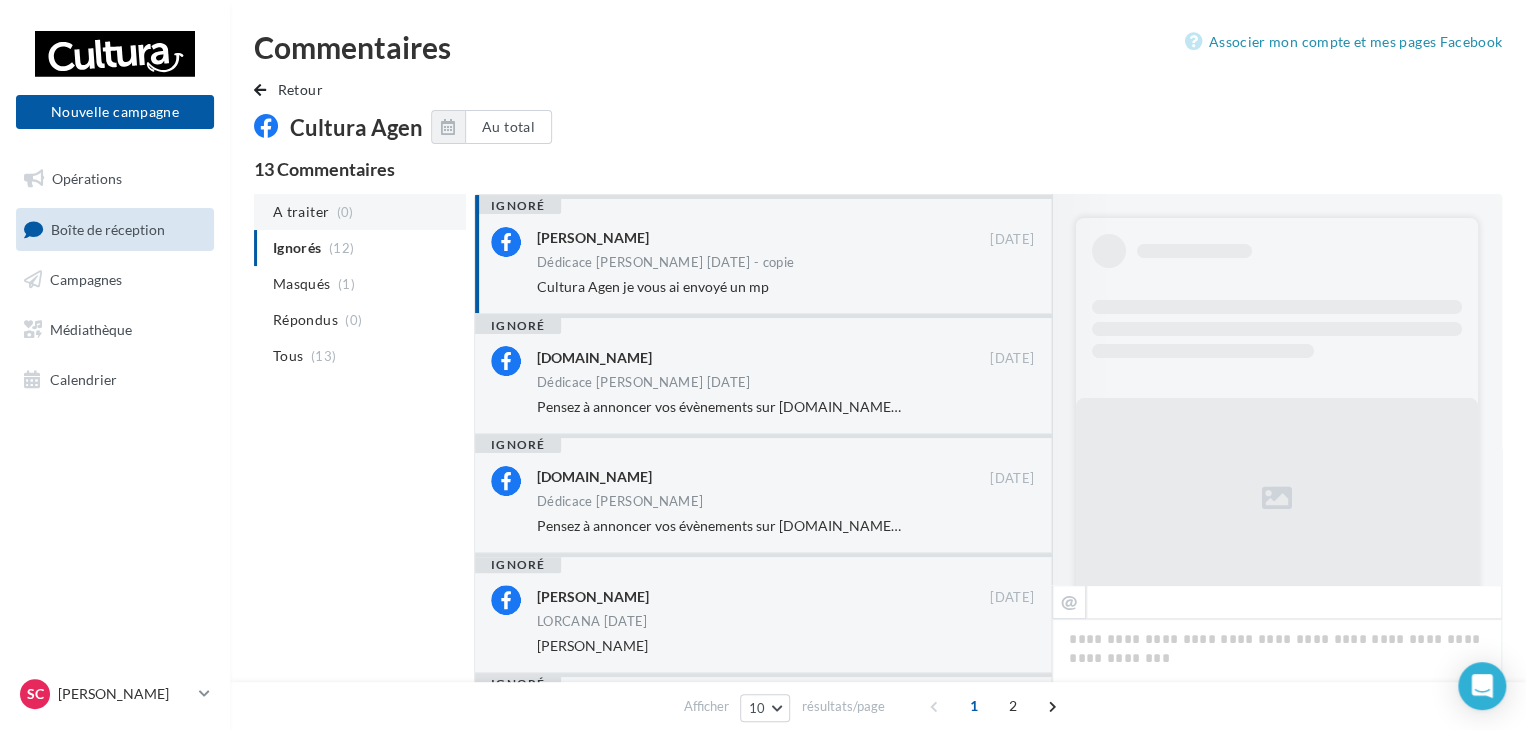 click on "A traiter" at bounding box center (301, 212) 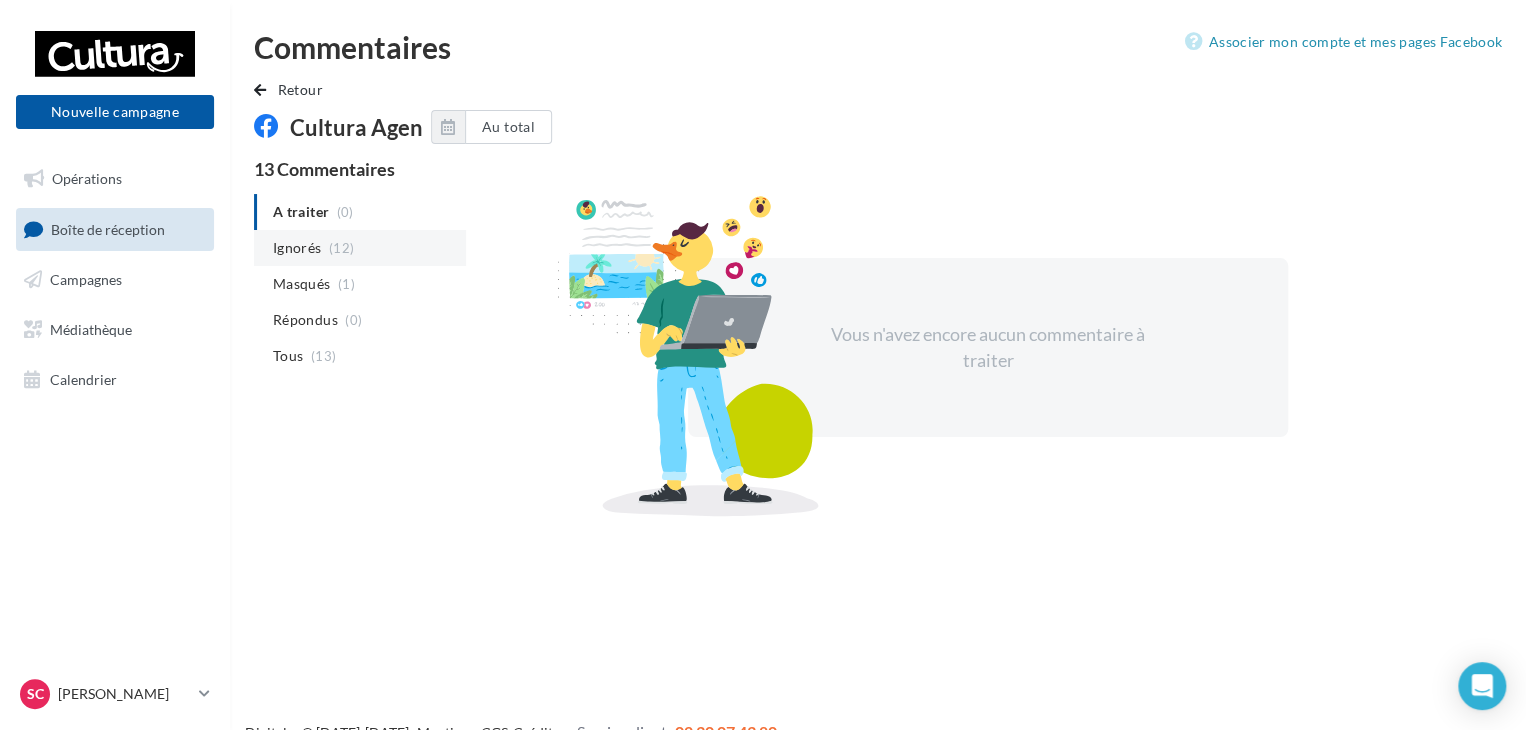 click on "Ignorés" at bounding box center (297, 248) 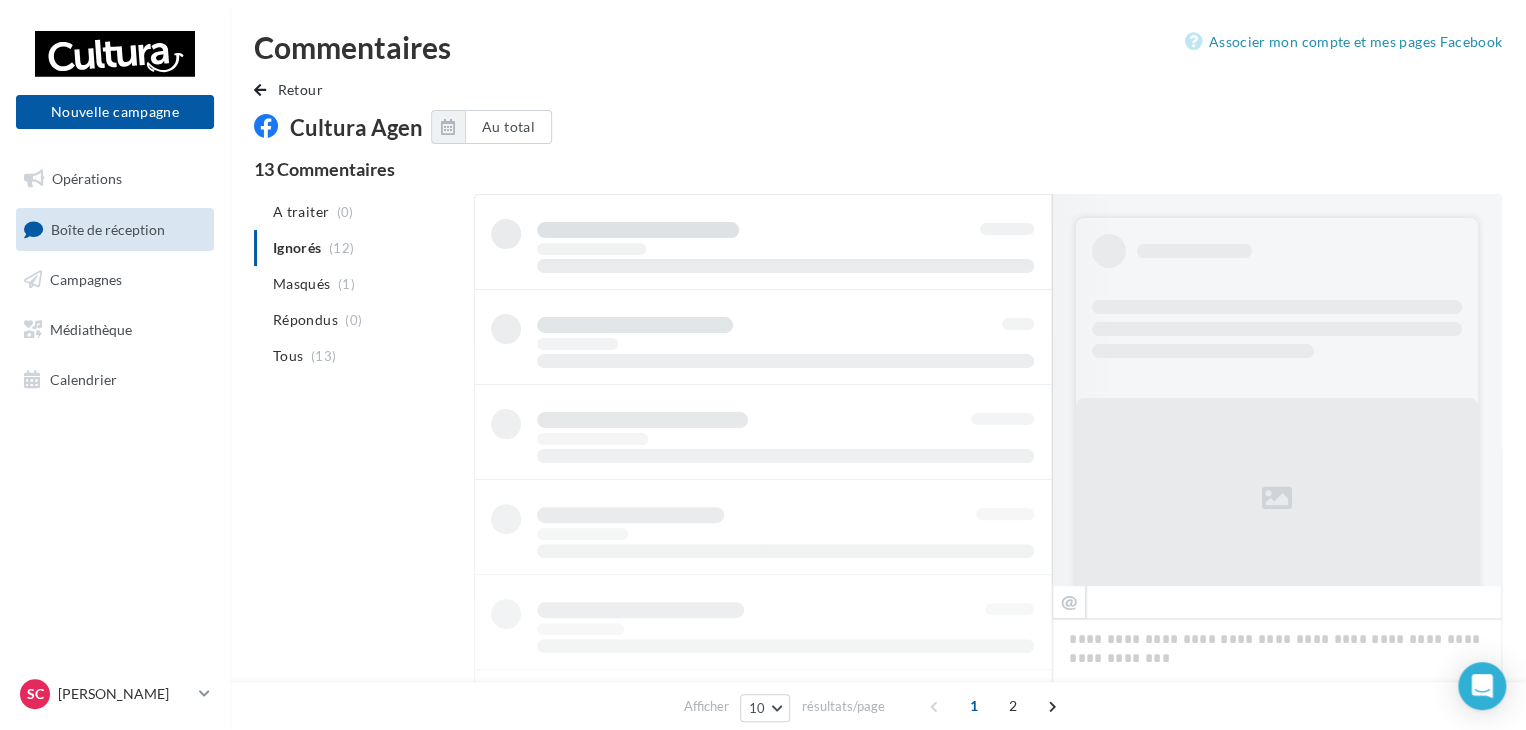 scroll, scrollTop: 1, scrollLeft: 0, axis: vertical 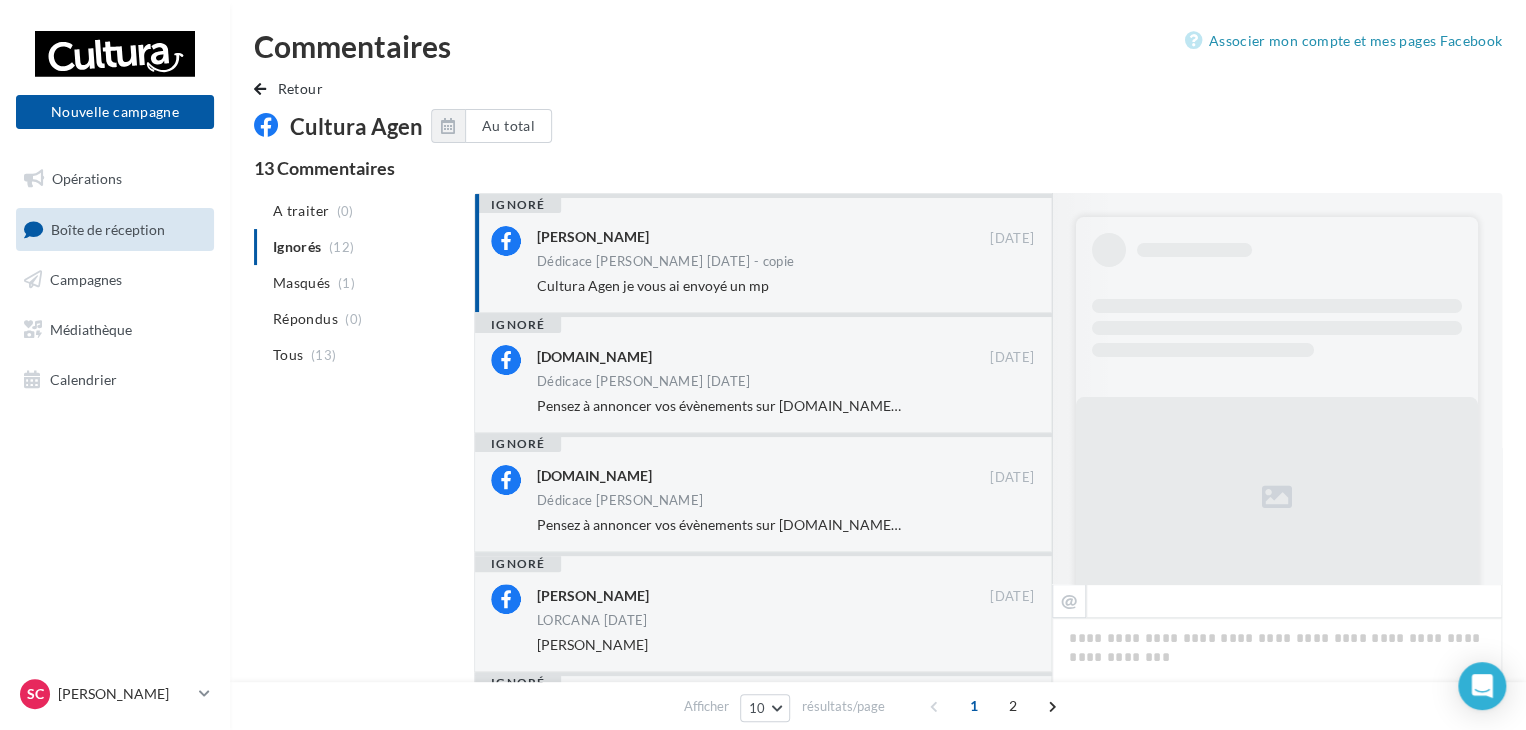 click on "Dédicace [PERSON_NAME] [DATE] - copie" at bounding box center [785, 263] 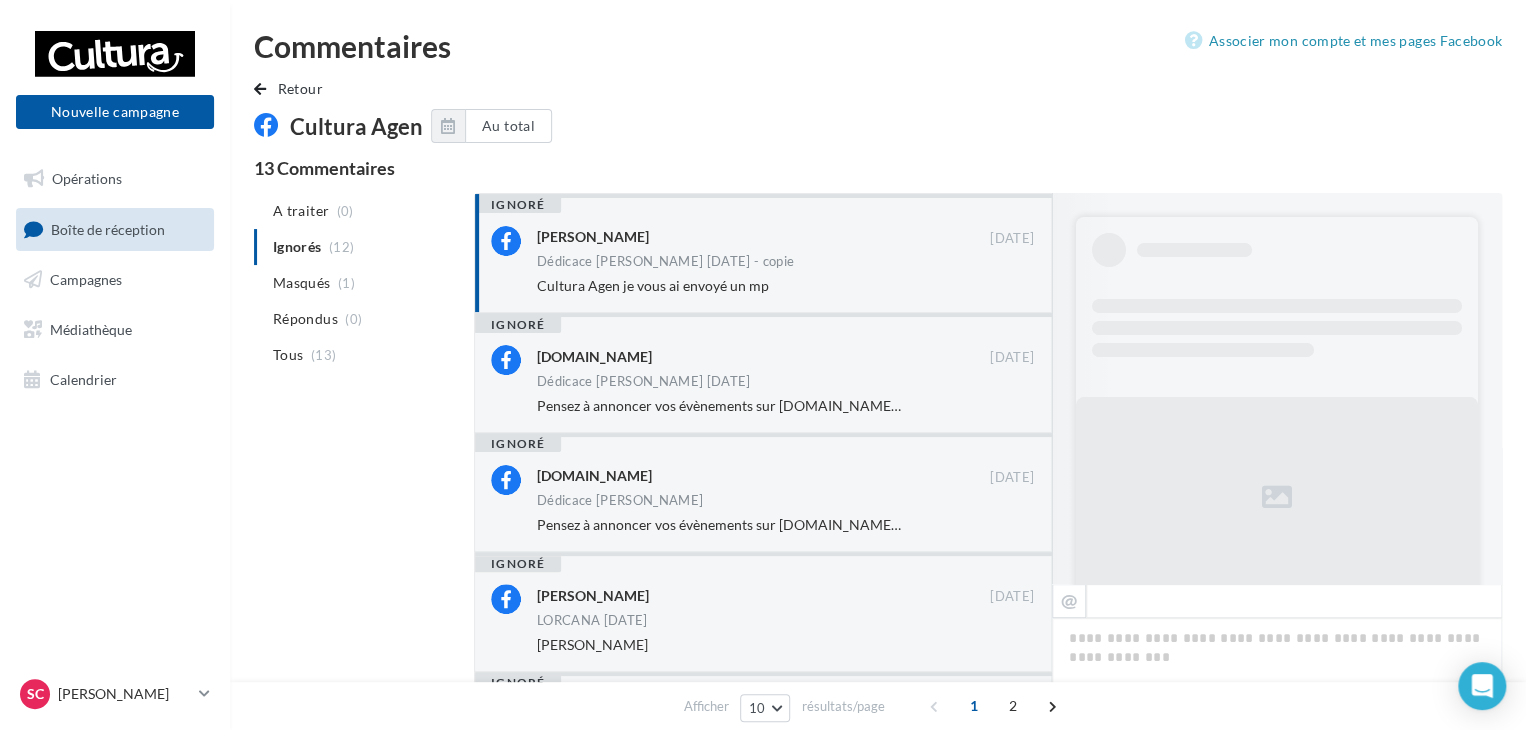 click on "Cultura Agen  je vous ai envoyé un mp" at bounding box center [653, 285] 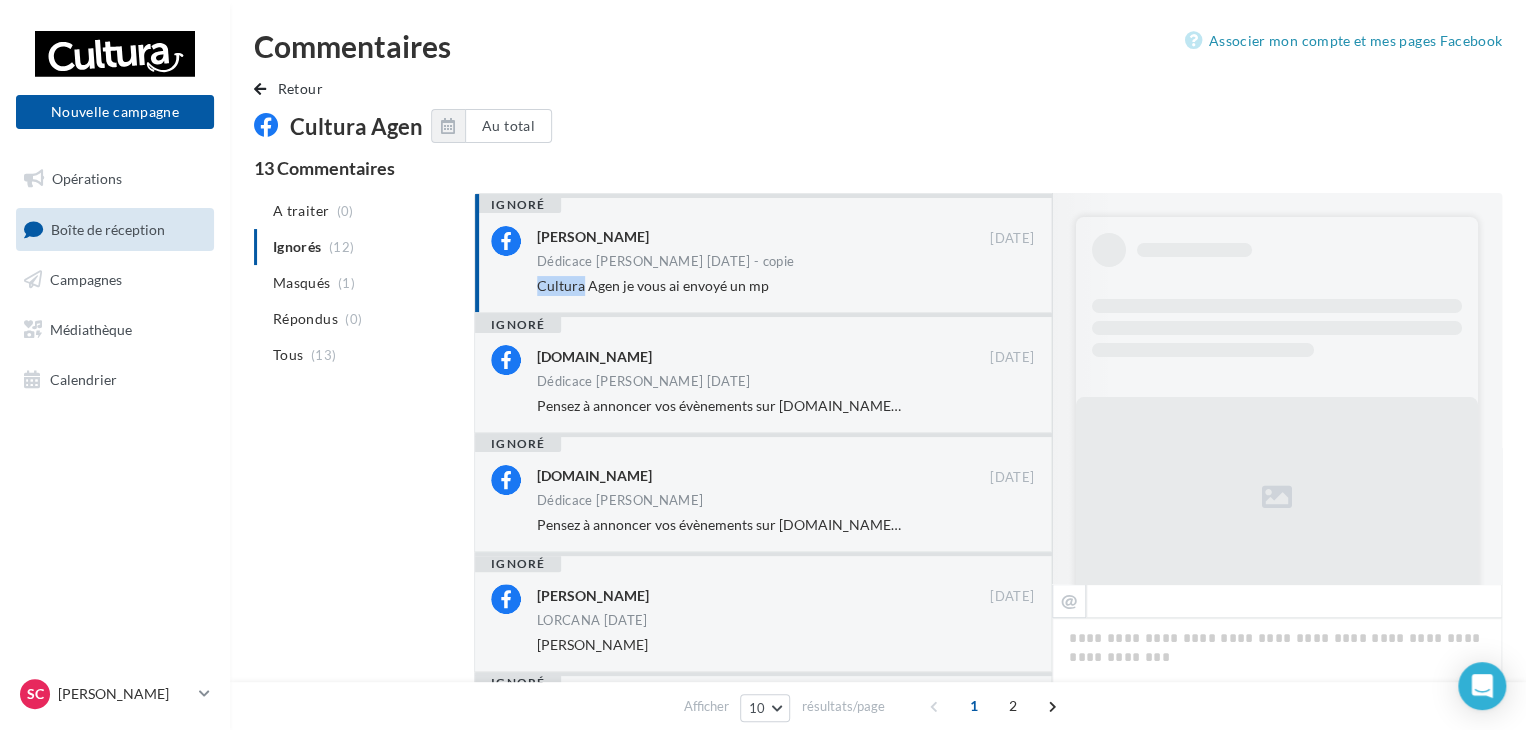 click on "Cultura Agen  je vous ai envoyé un mp" at bounding box center [653, 285] 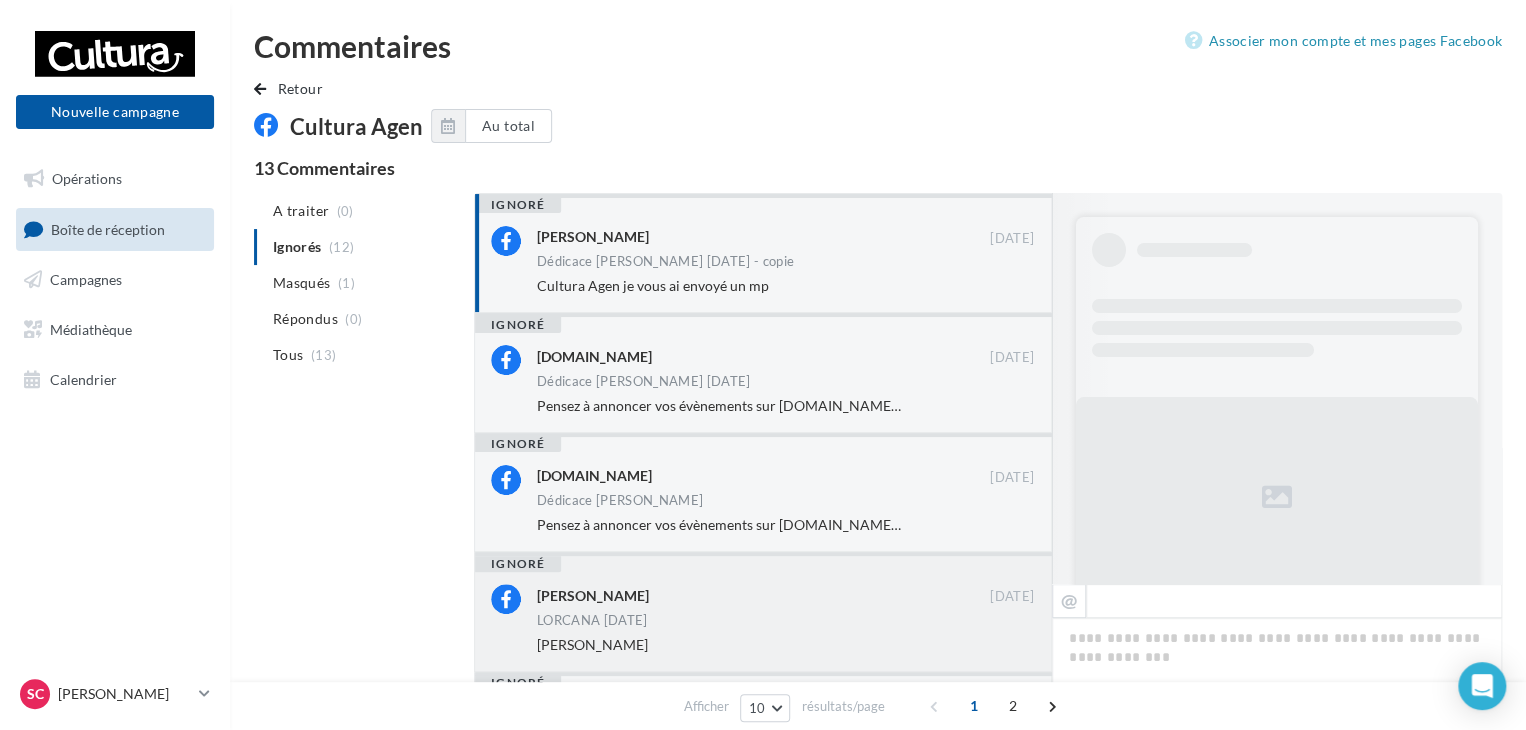 click on "LORCANA [DATE]" at bounding box center [785, 622] 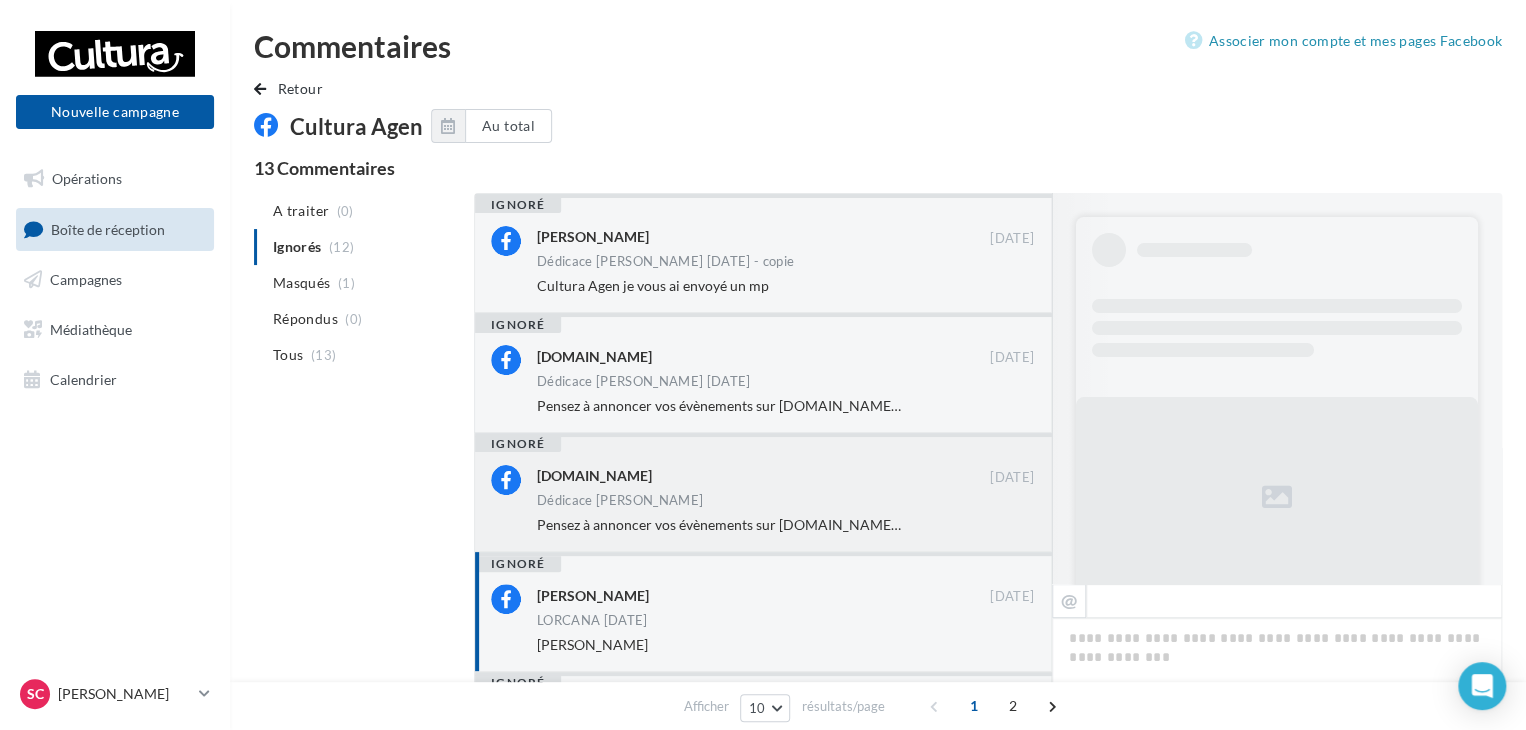 click on "Sortir47.fr
26 mars
Dédicace Bernard Cazeaux
Pensez à annoncer vos évènements sur www.sortir47.fr 😉" at bounding box center [785, 500] 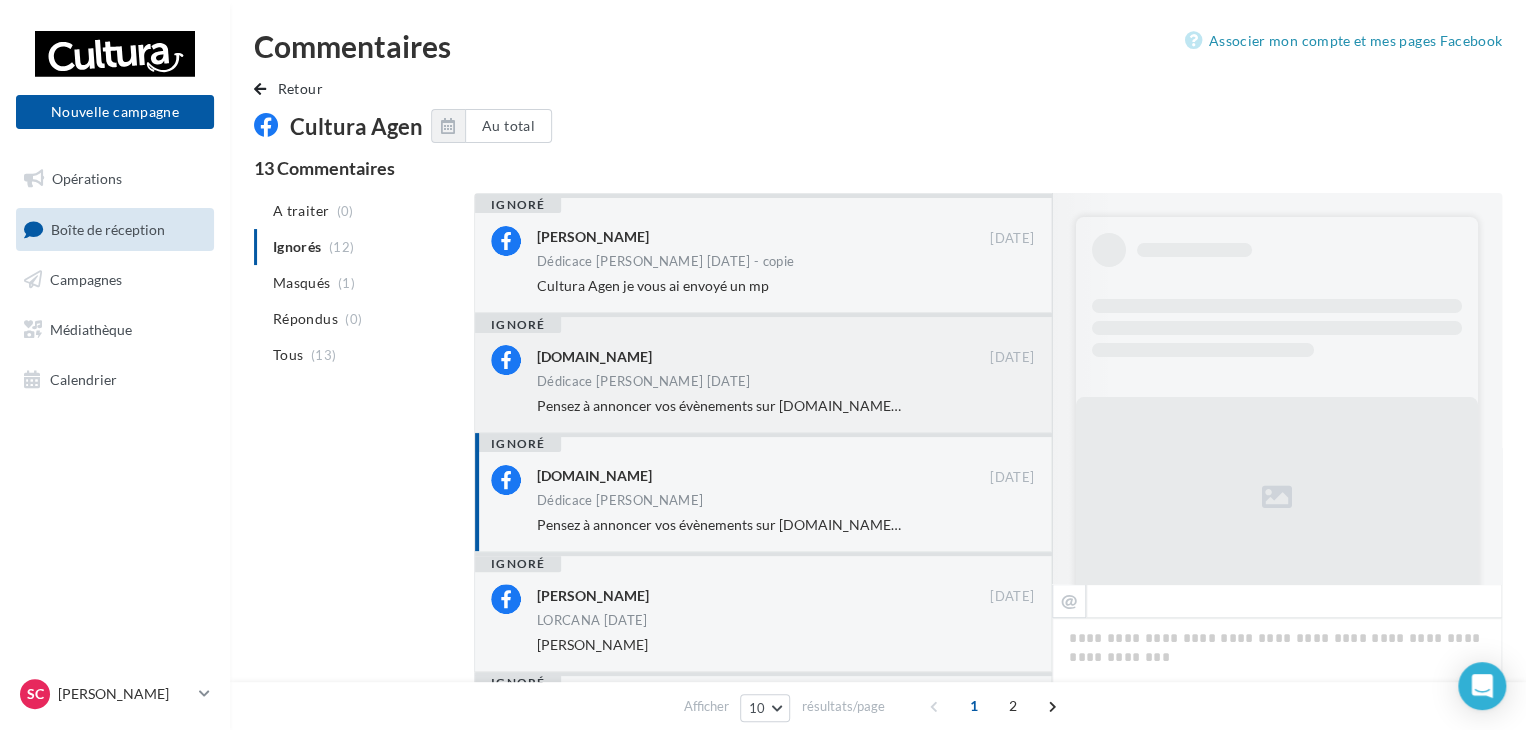 click on "[DOMAIN_NAME]" at bounding box center (763, 355) 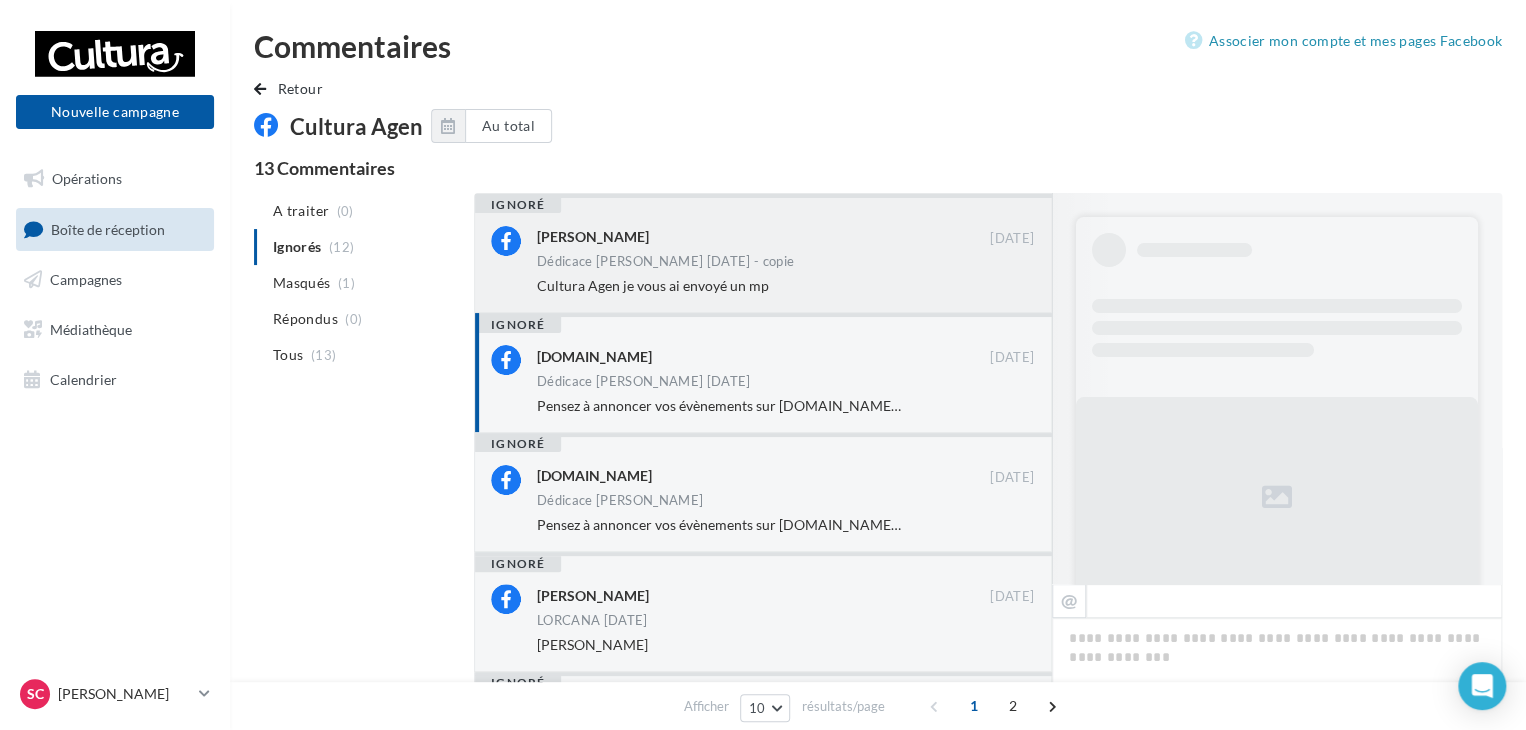 click on "[PERSON_NAME]" at bounding box center [763, 236] 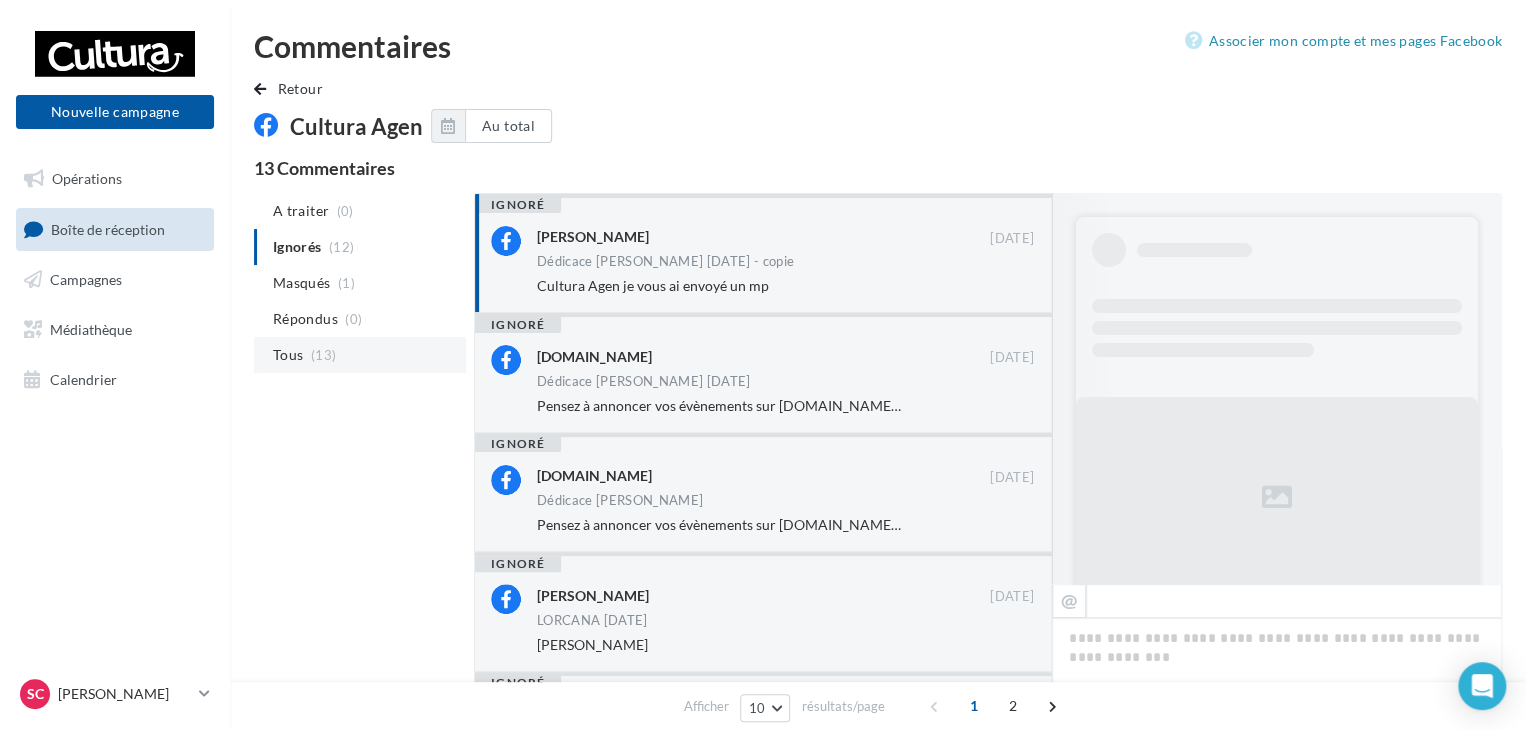 click on "Tous" at bounding box center [288, 355] 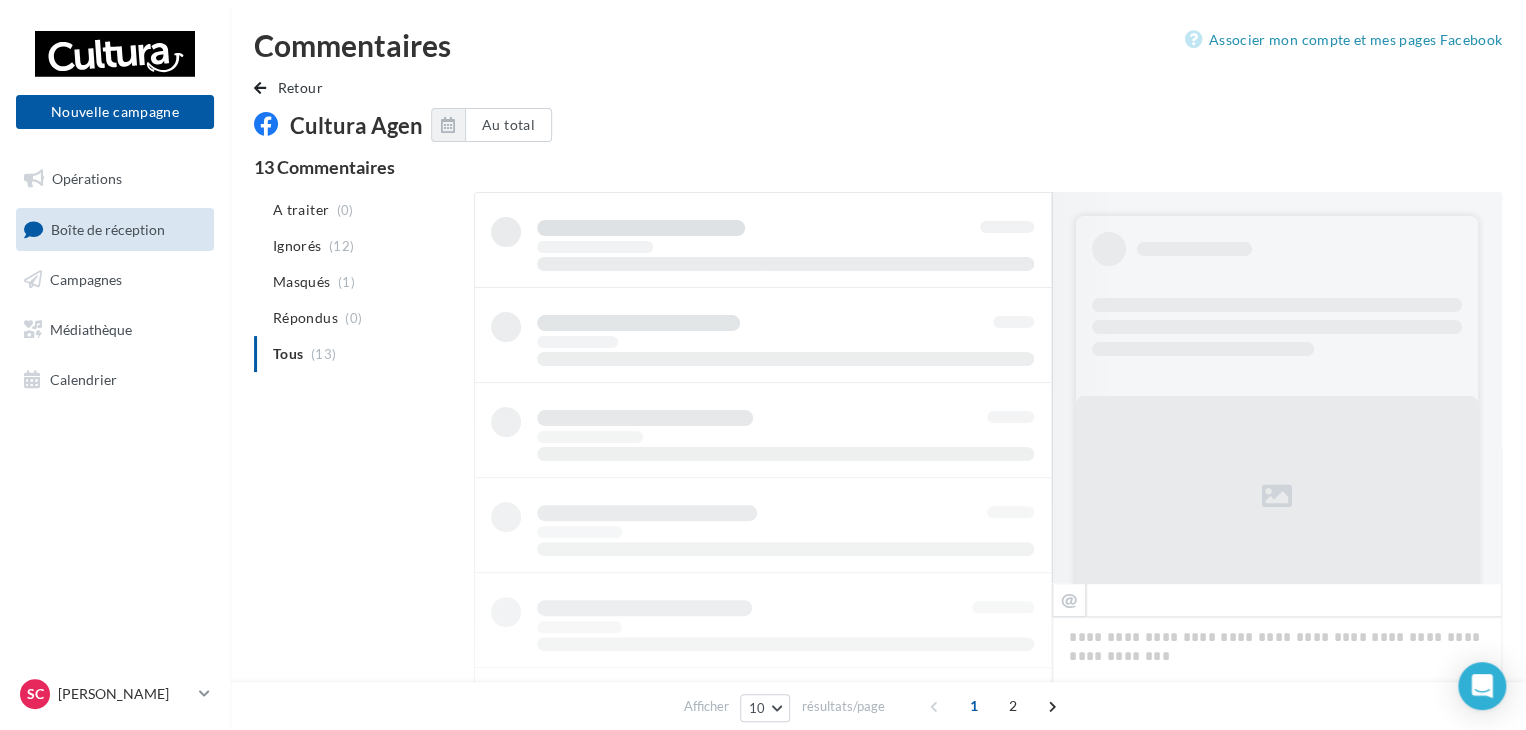 scroll, scrollTop: 3, scrollLeft: 0, axis: vertical 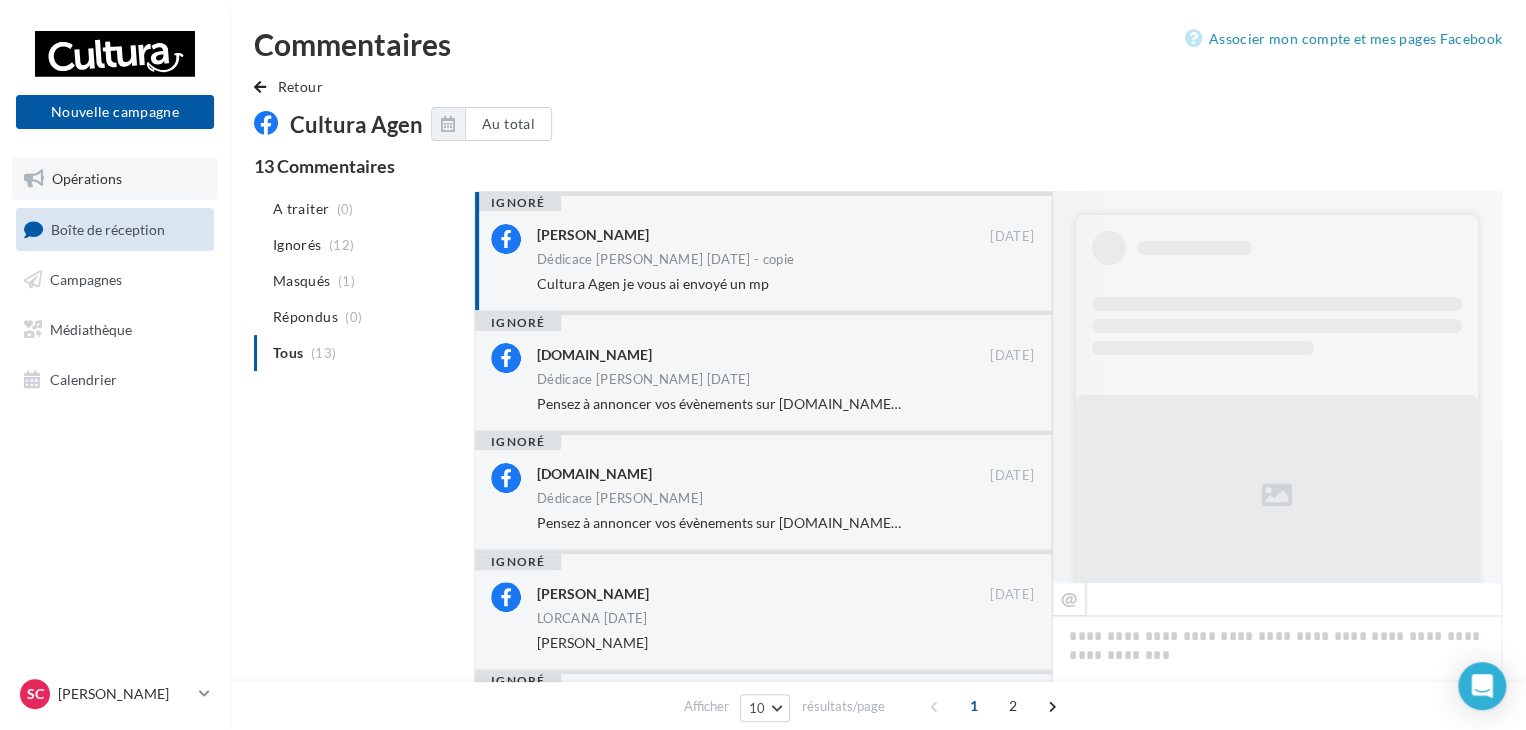 click on "Opérations" at bounding box center [87, 178] 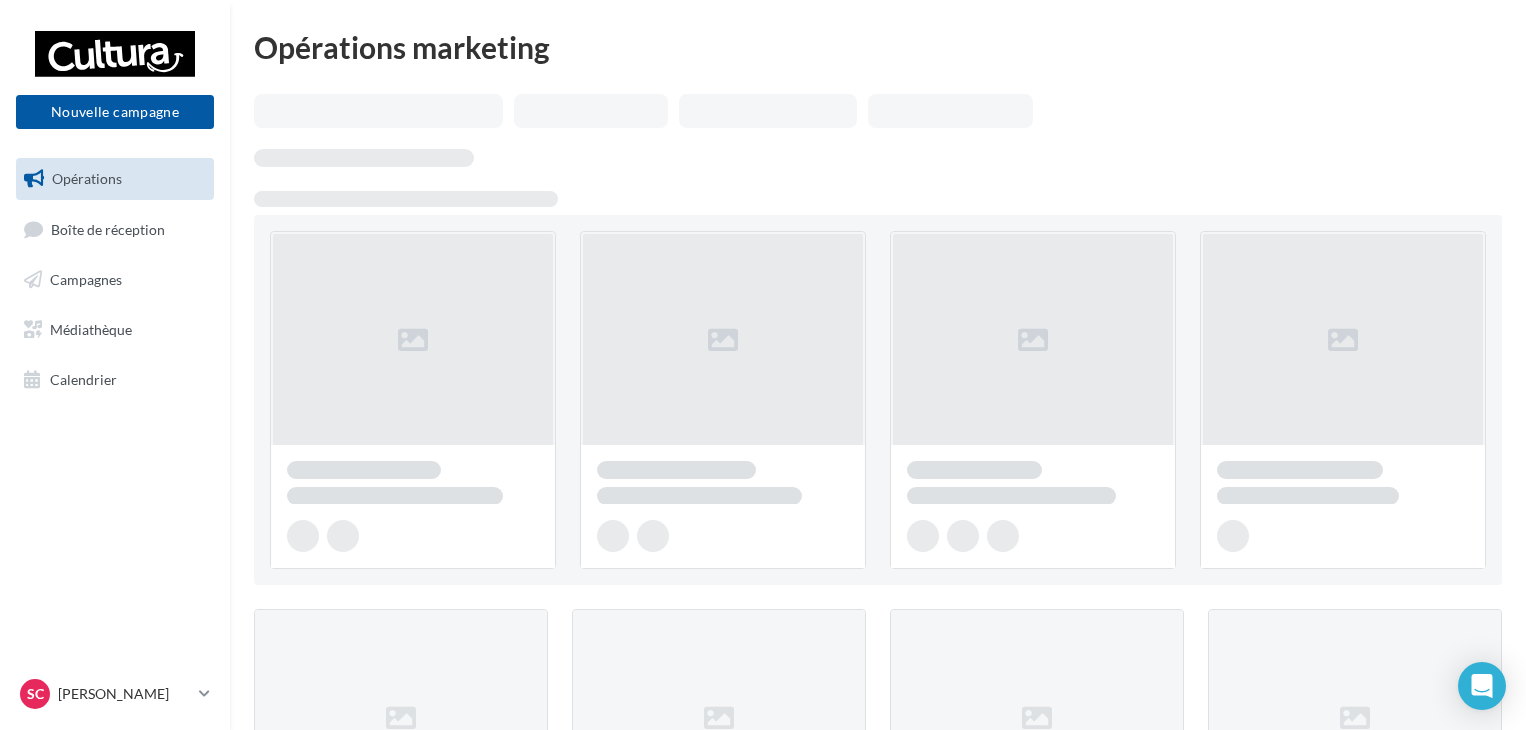 scroll, scrollTop: 0, scrollLeft: 0, axis: both 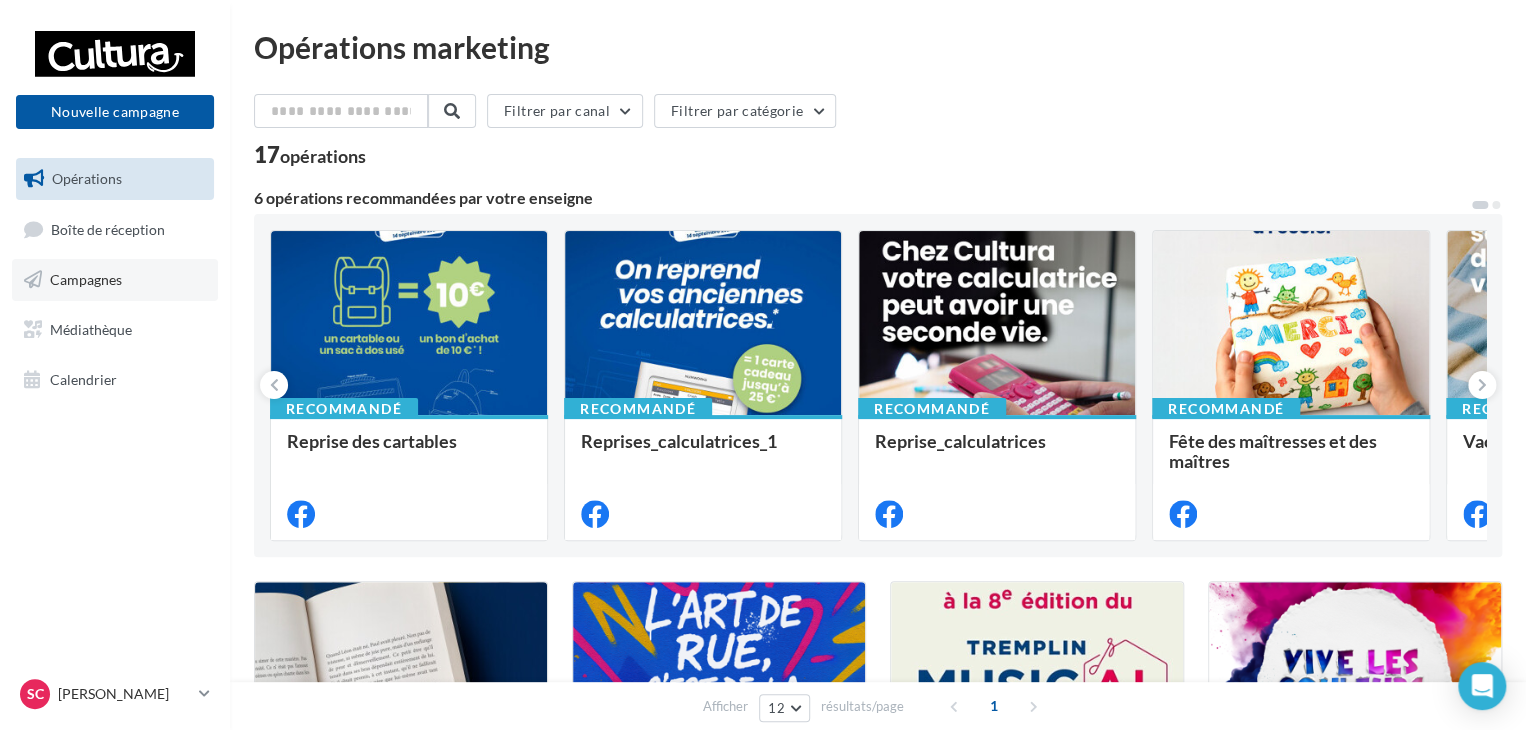 click on "Campagnes" at bounding box center (86, 279) 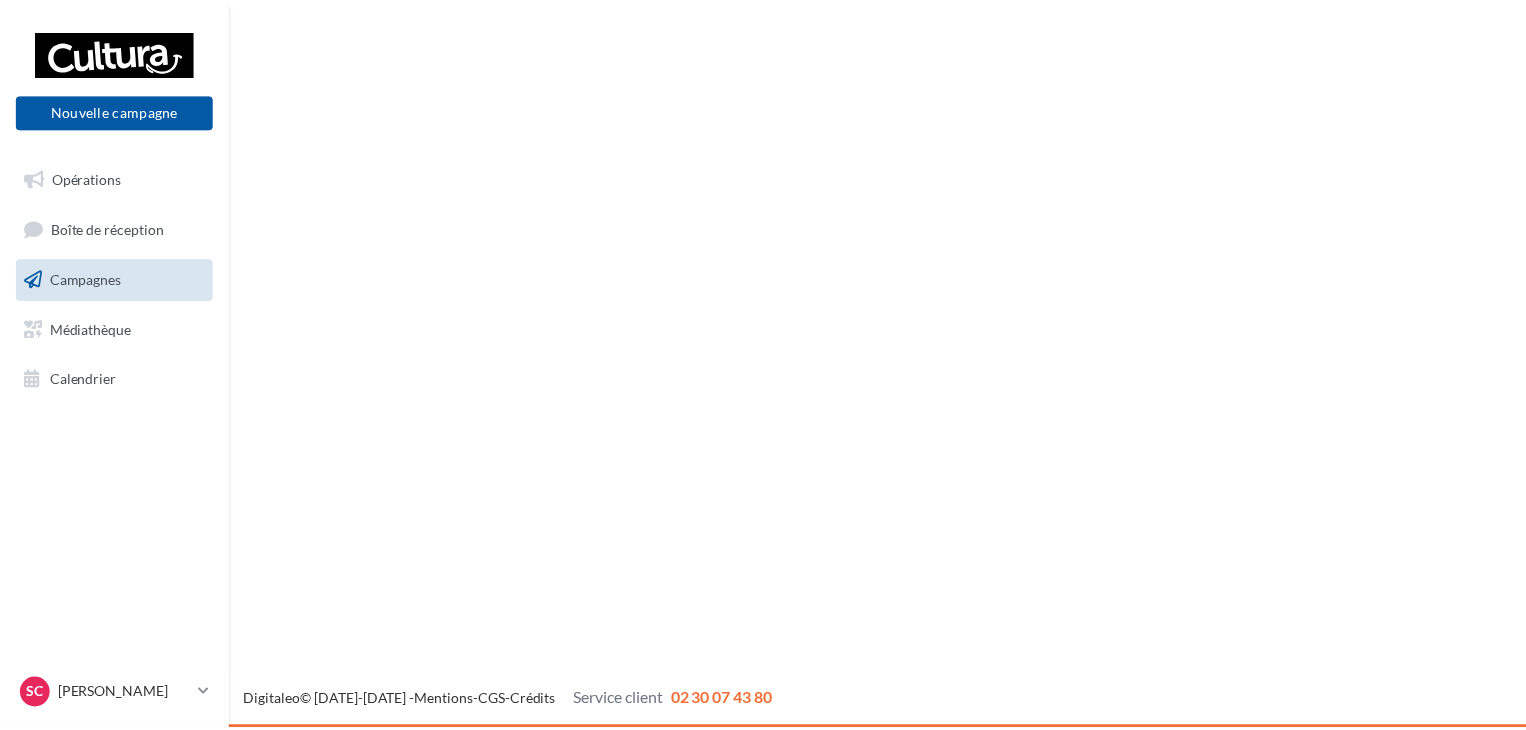scroll, scrollTop: 0, scrollLeft: 0, axis: both 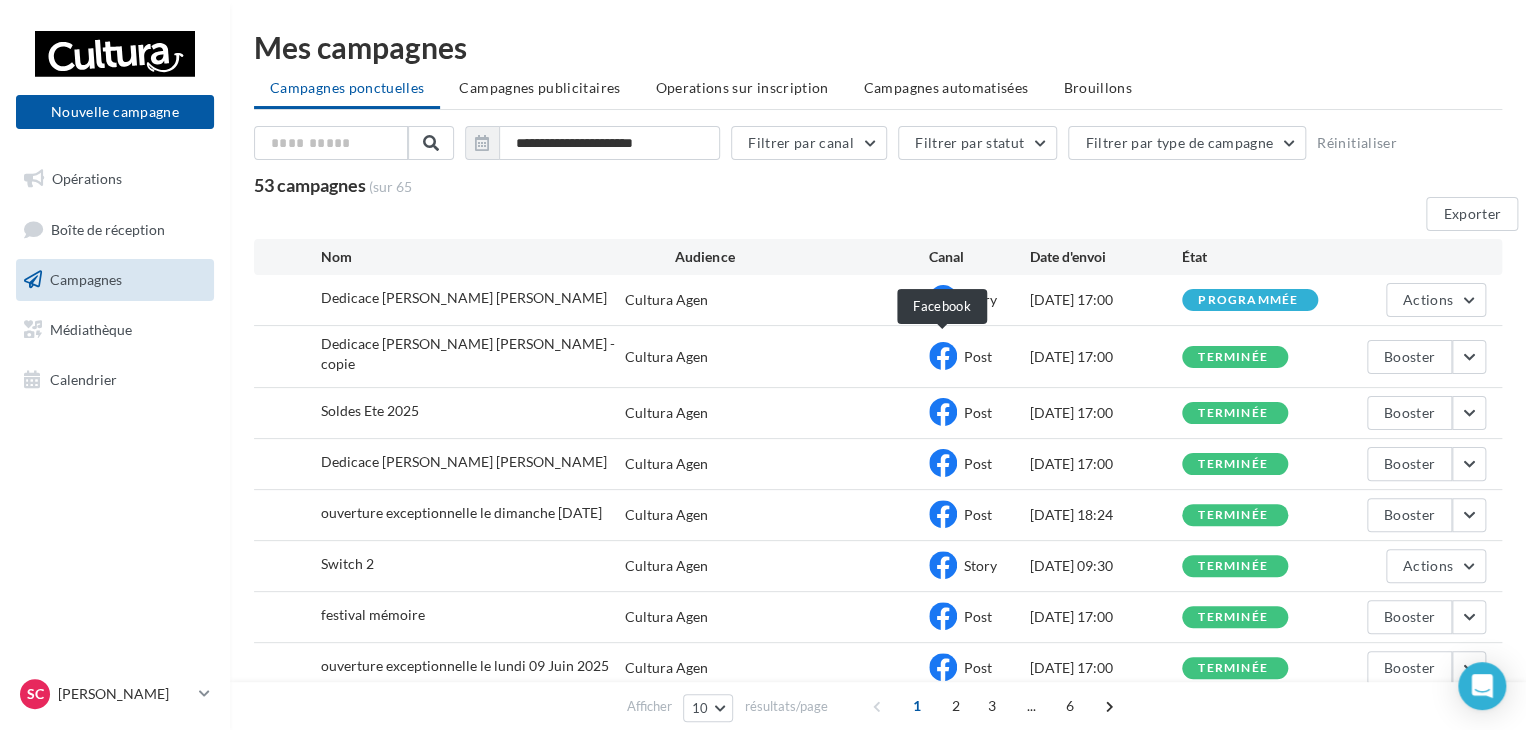 click at bounding box center [943, 356] 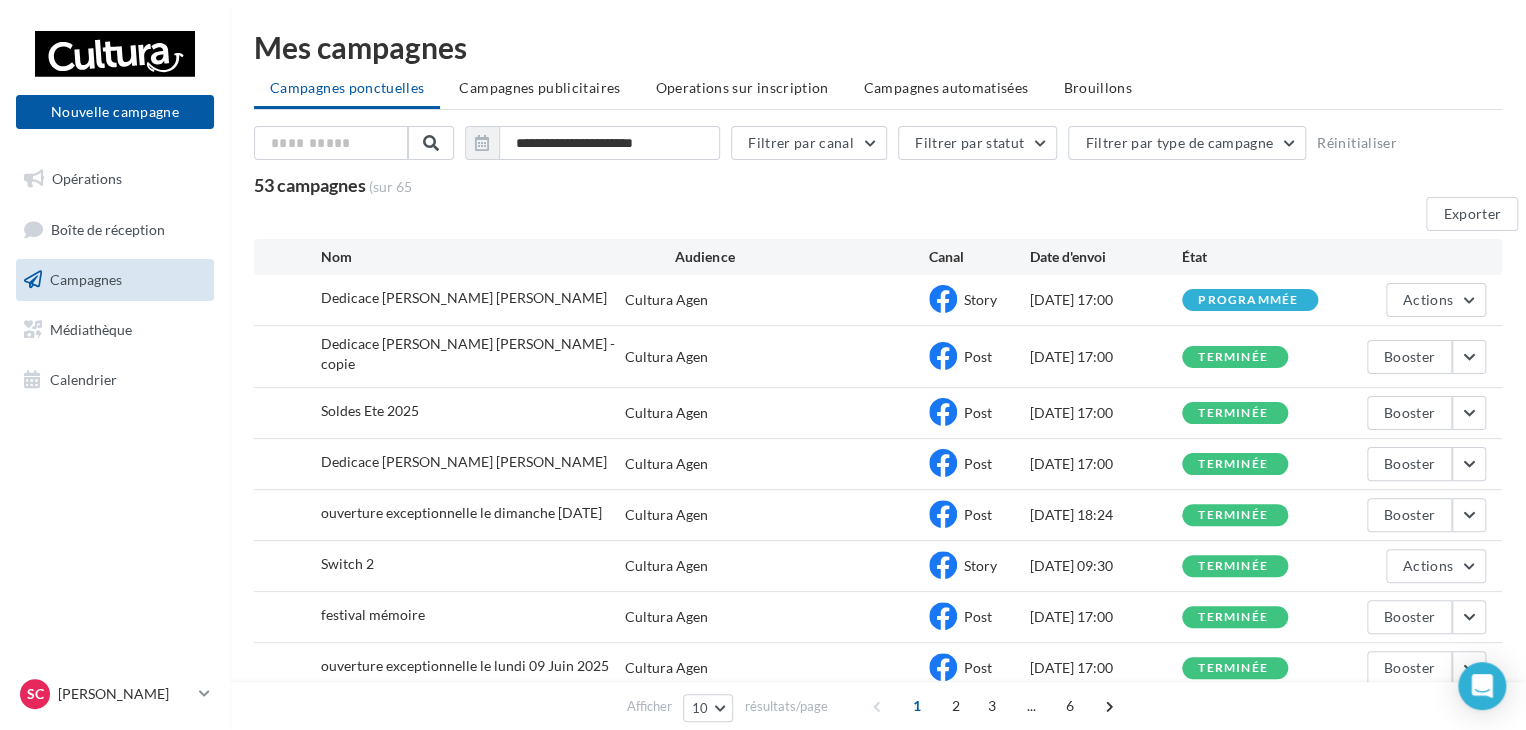 click at bounding box center (943, 356) 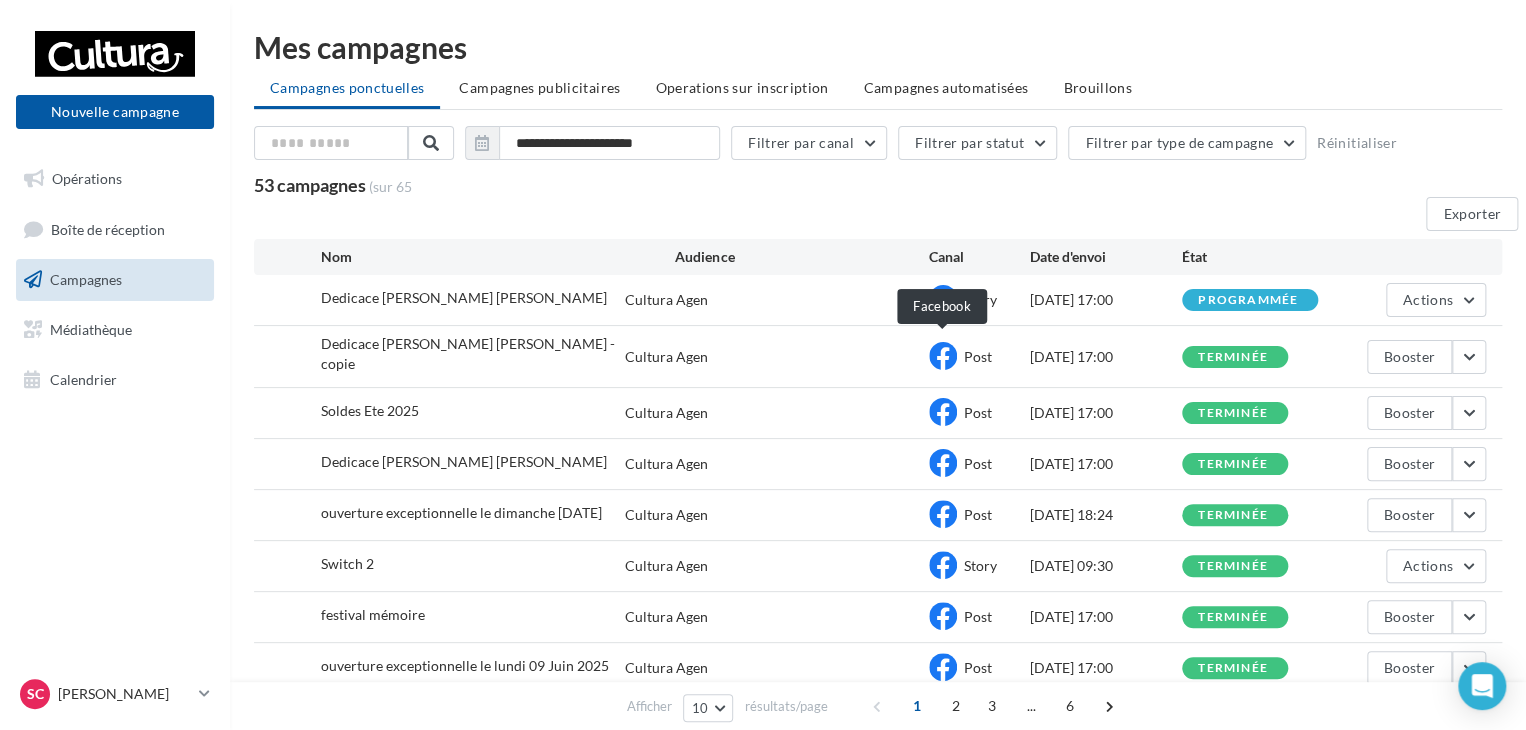 click at bounding box center (943, 356) 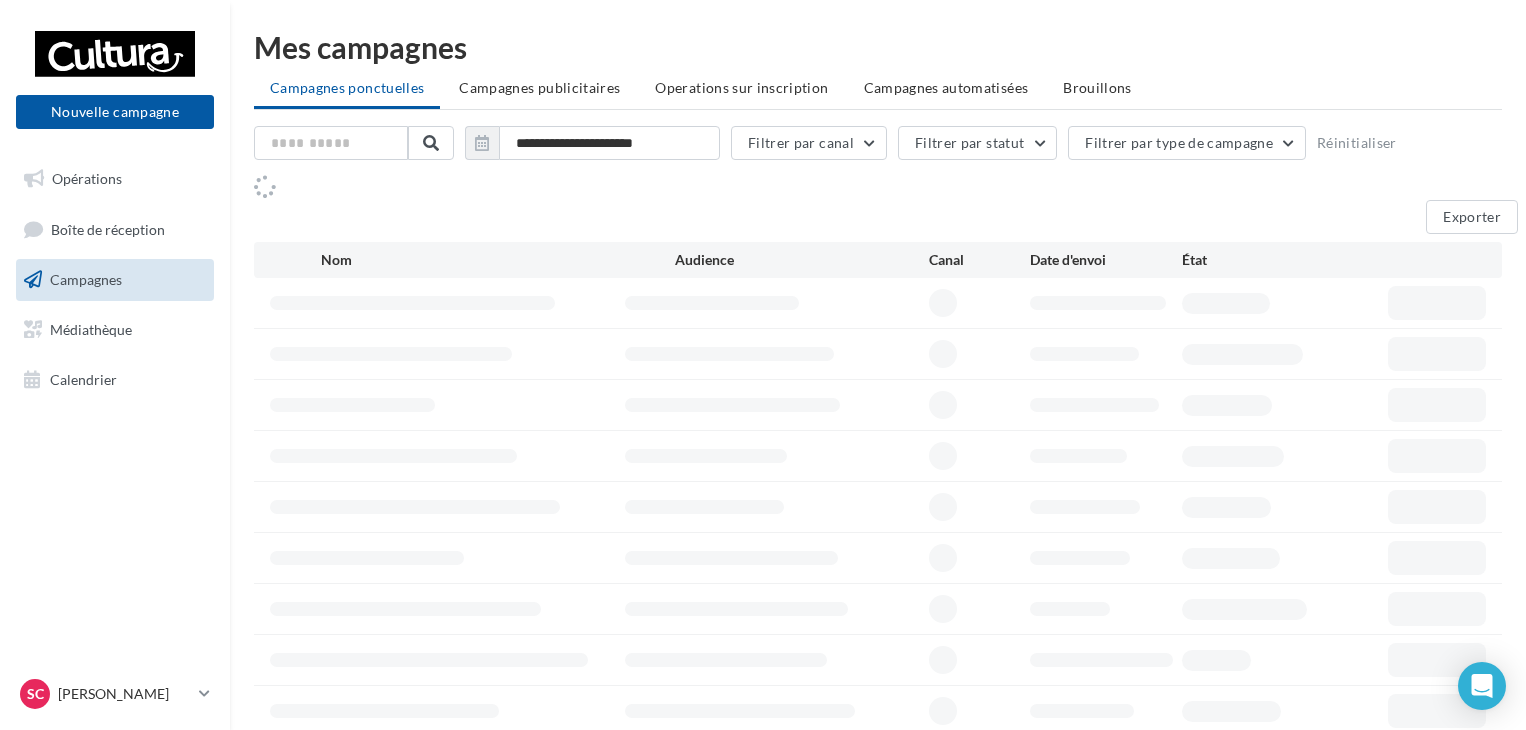 scroll, scrollTop: 0, scrollLeft: 0, axis: both 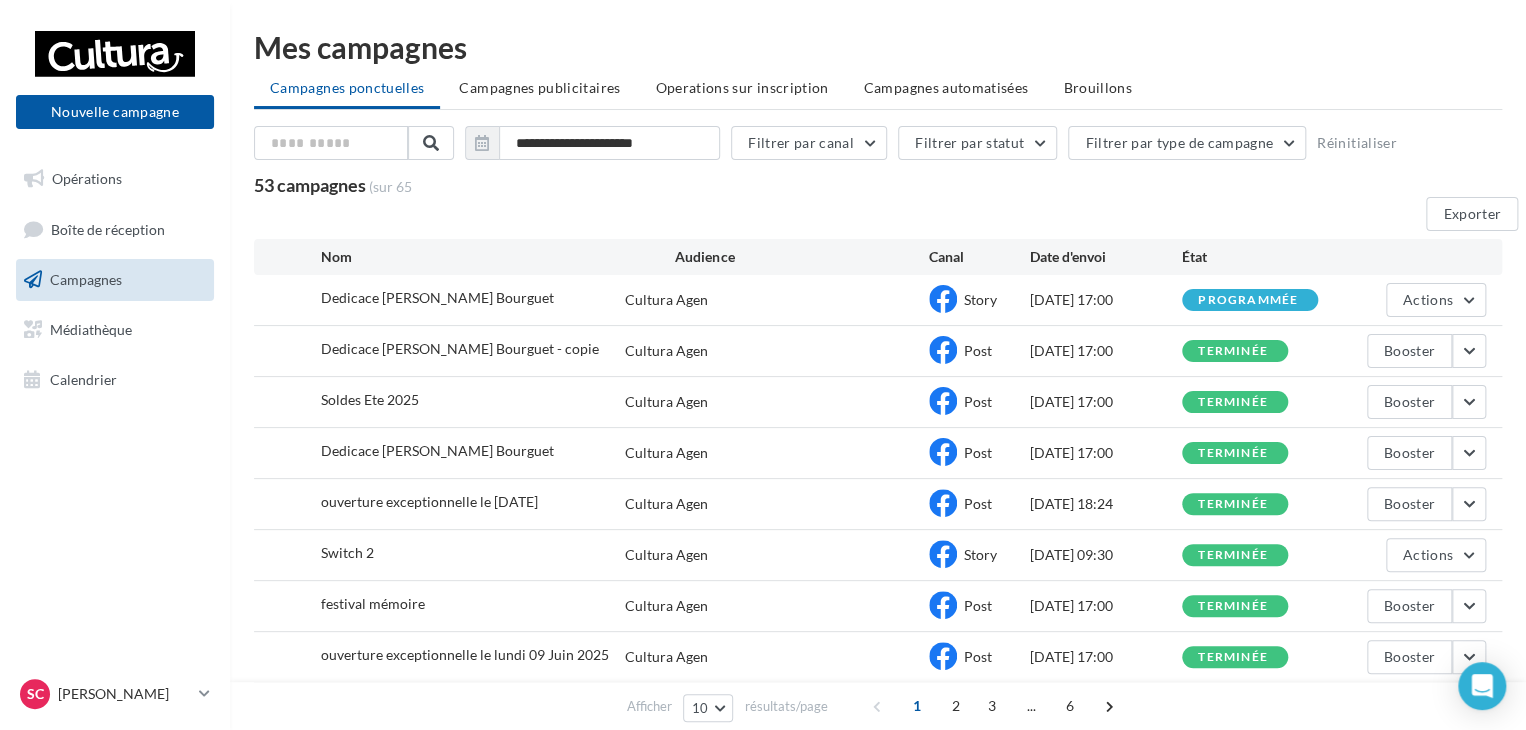 click on "Dedicace Magali Dubreuil Bourguet - copie" at bounding box center [460, 348] 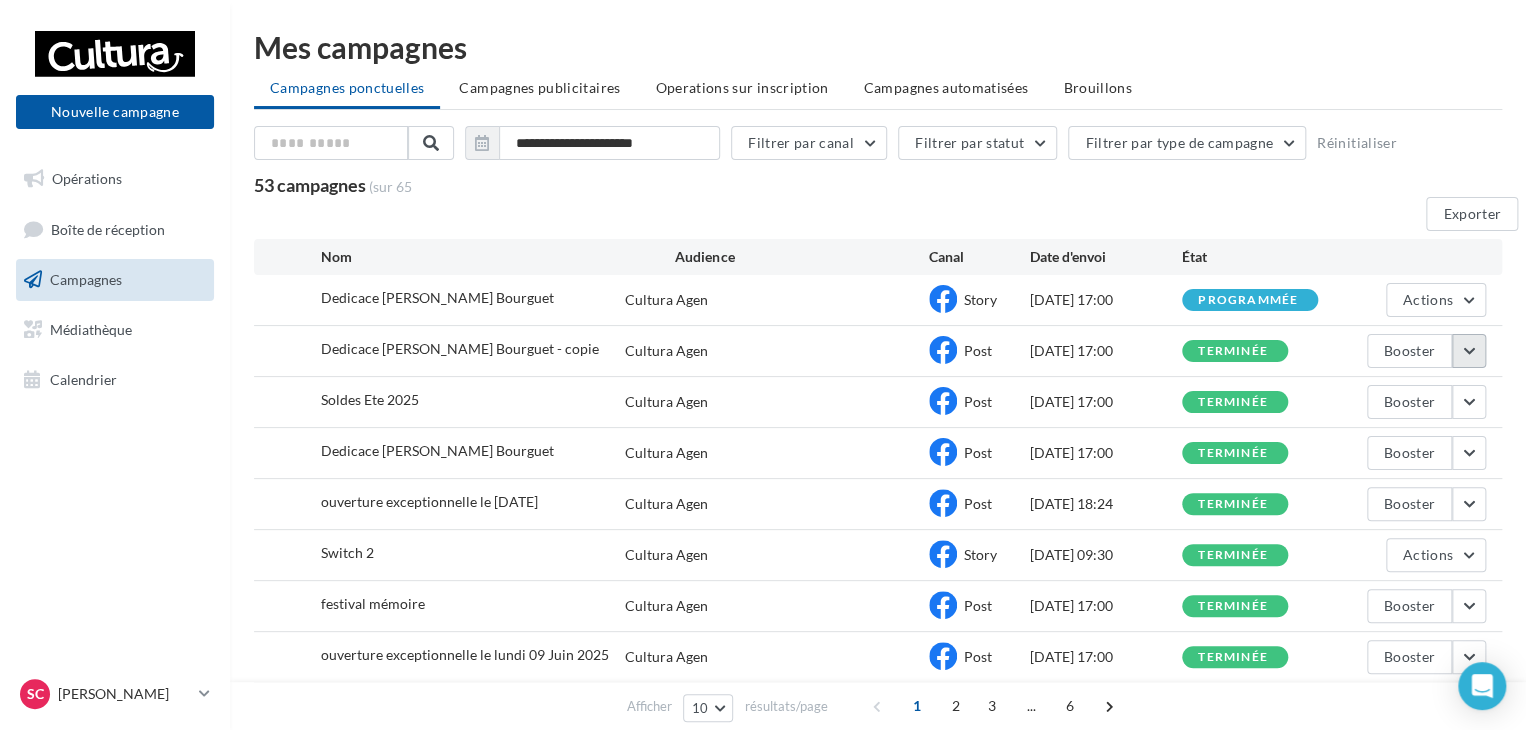 click at bounding box center [1469, 351] 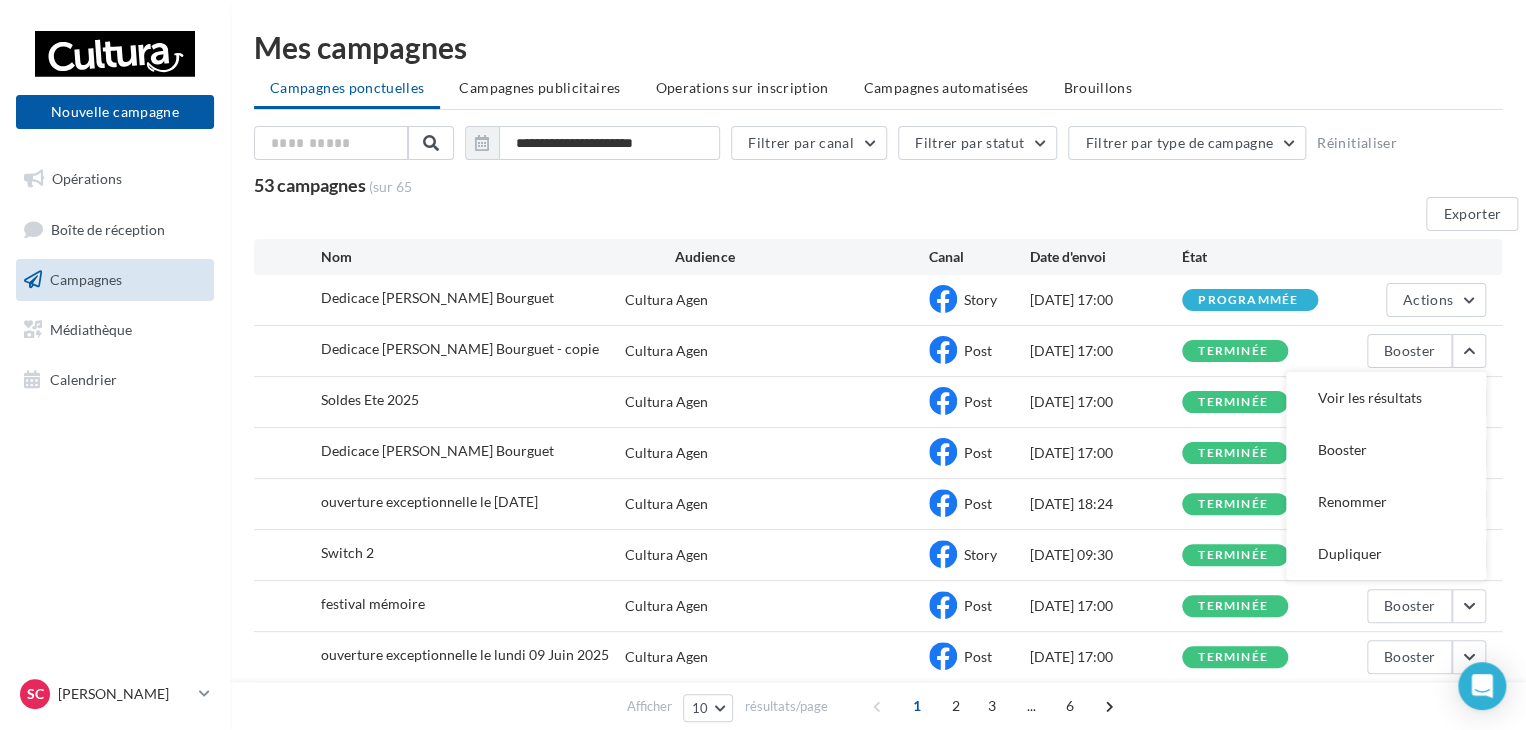 click on "Cultura Agen" at bounding box center (777, 402) 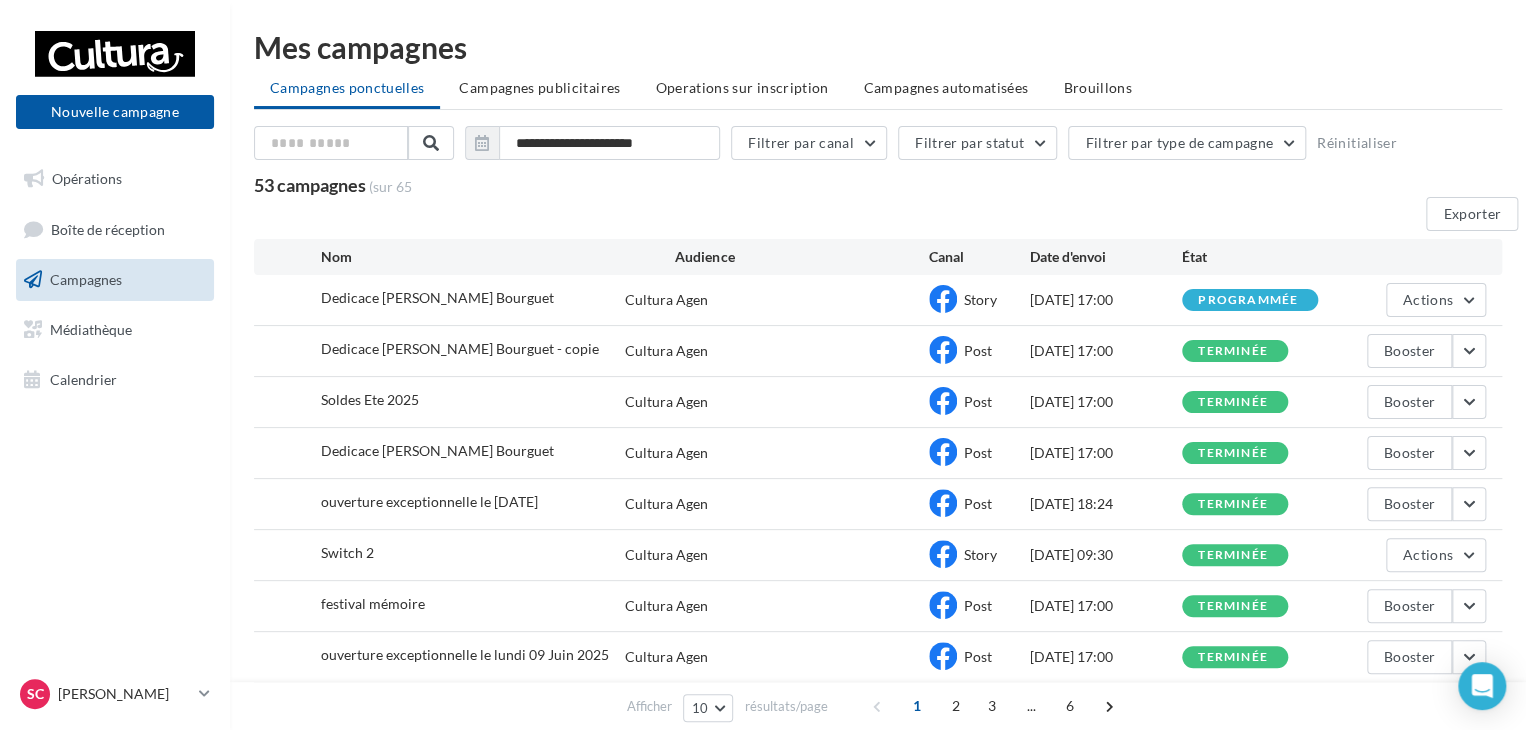 click on "terminée" at bounding box center [1233, 351] 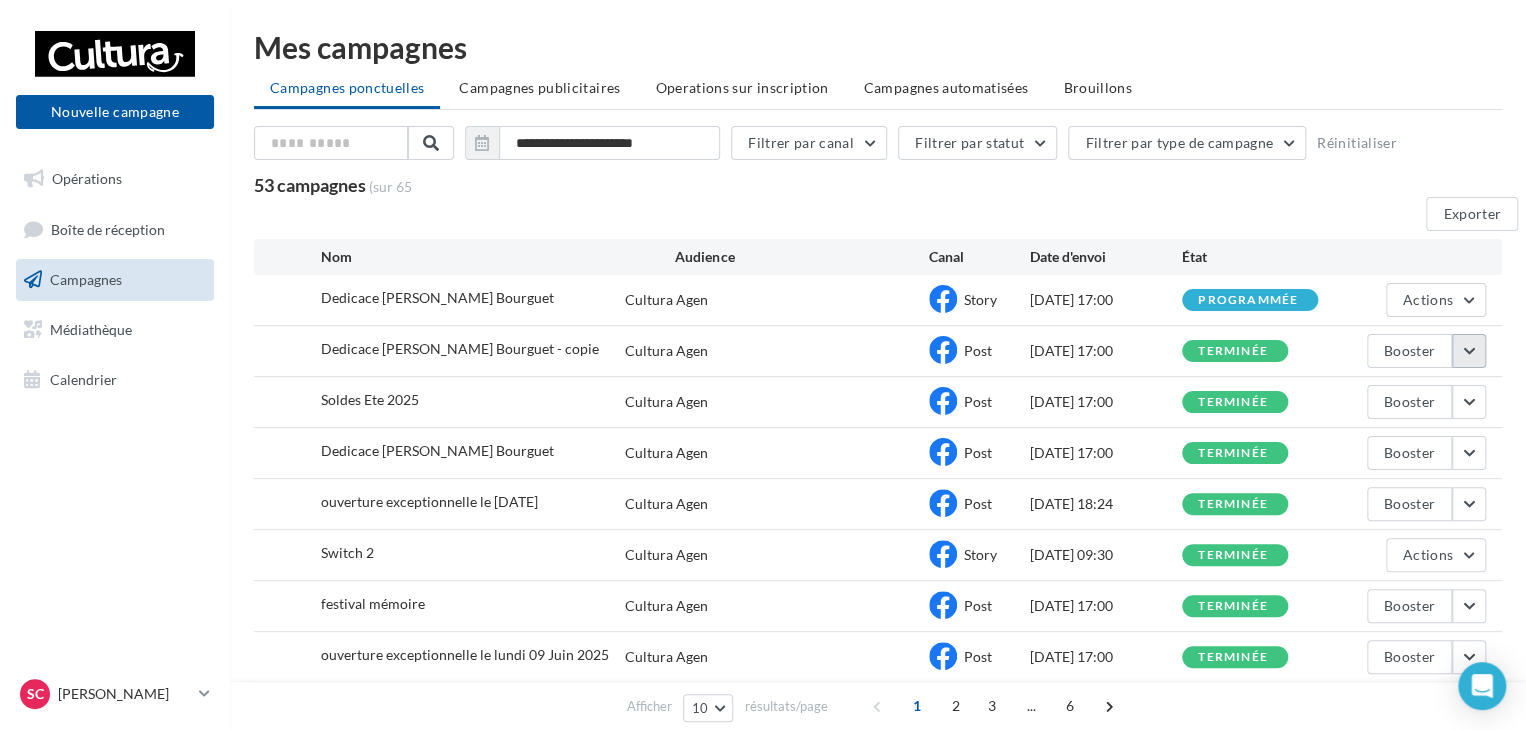 click at bounding box center (1469, 351) 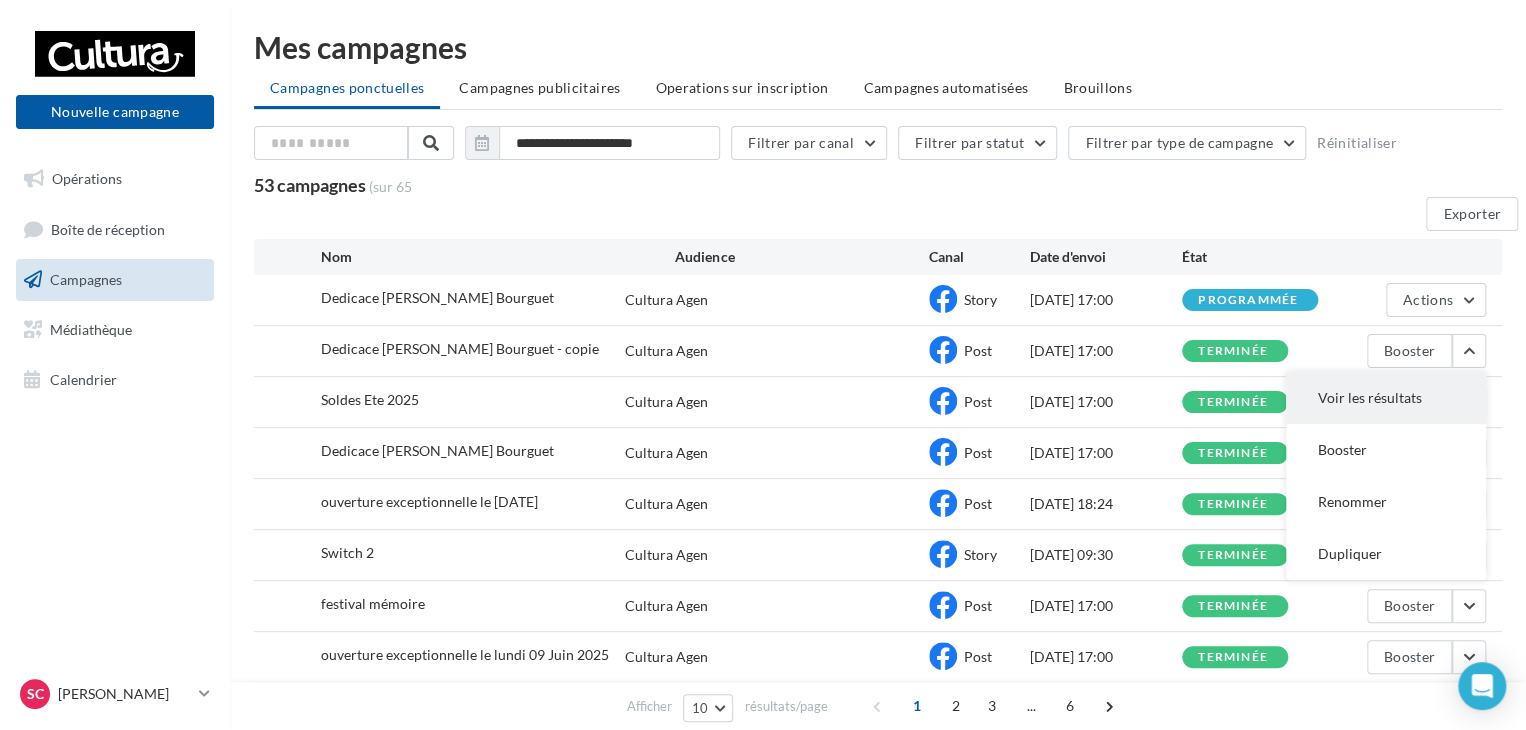 click on "Voir les résultats" at bounding box center (1386, 398) 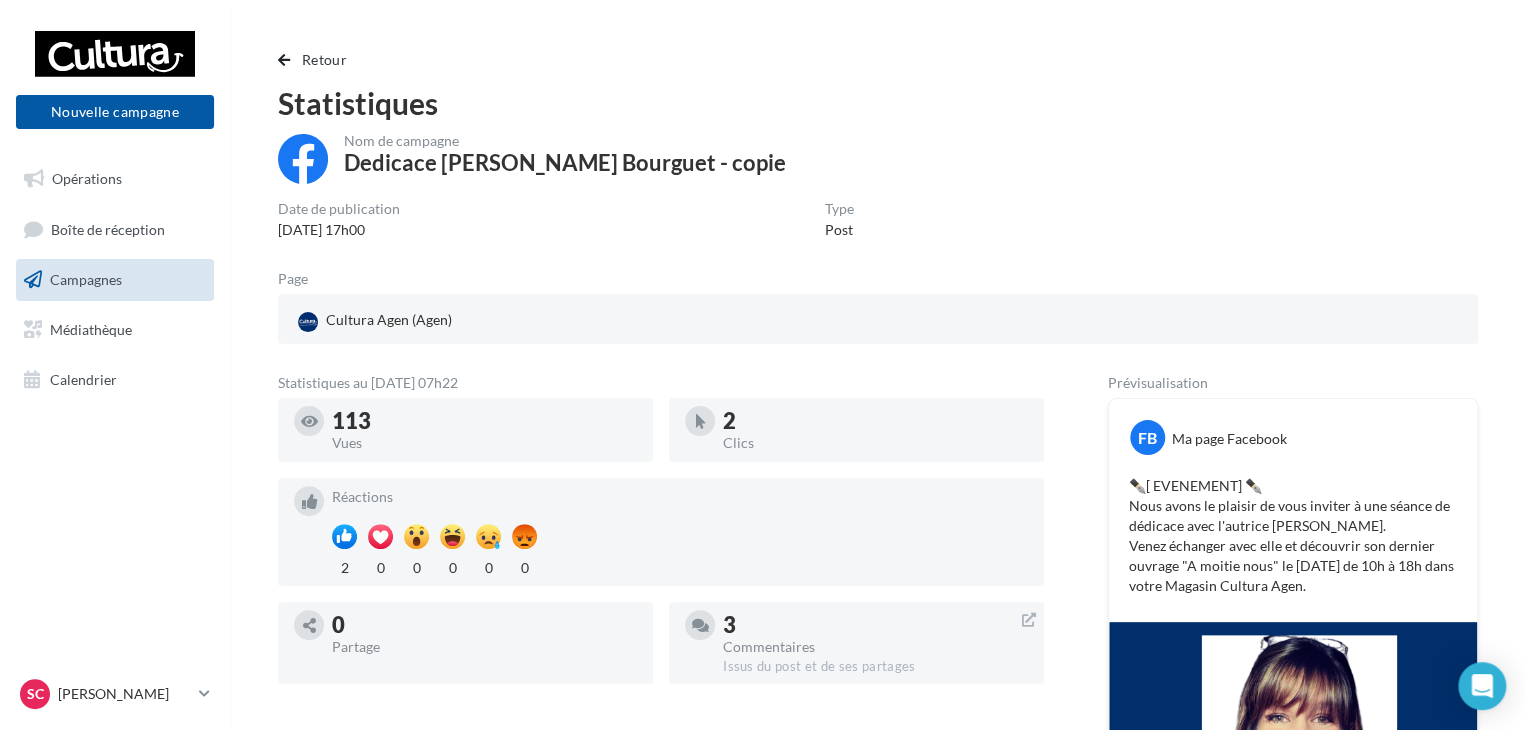 drag, startPoint x: 1524, startPoint y: 263, endPoint x: 1528, endPoint y: 252, distance: 11.7046995 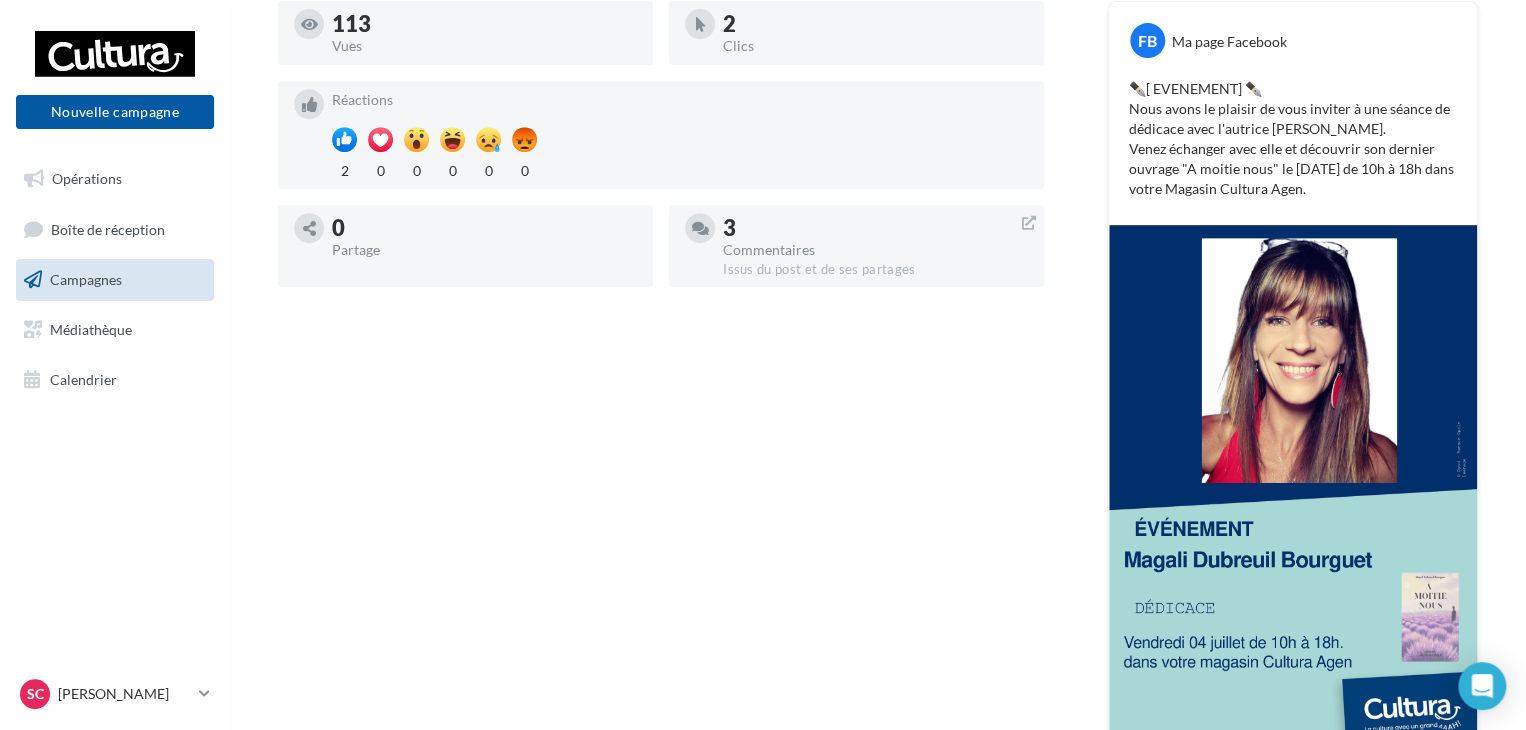 scroll, scrollTop: 396, scrollLeft: 0, axis: vertical 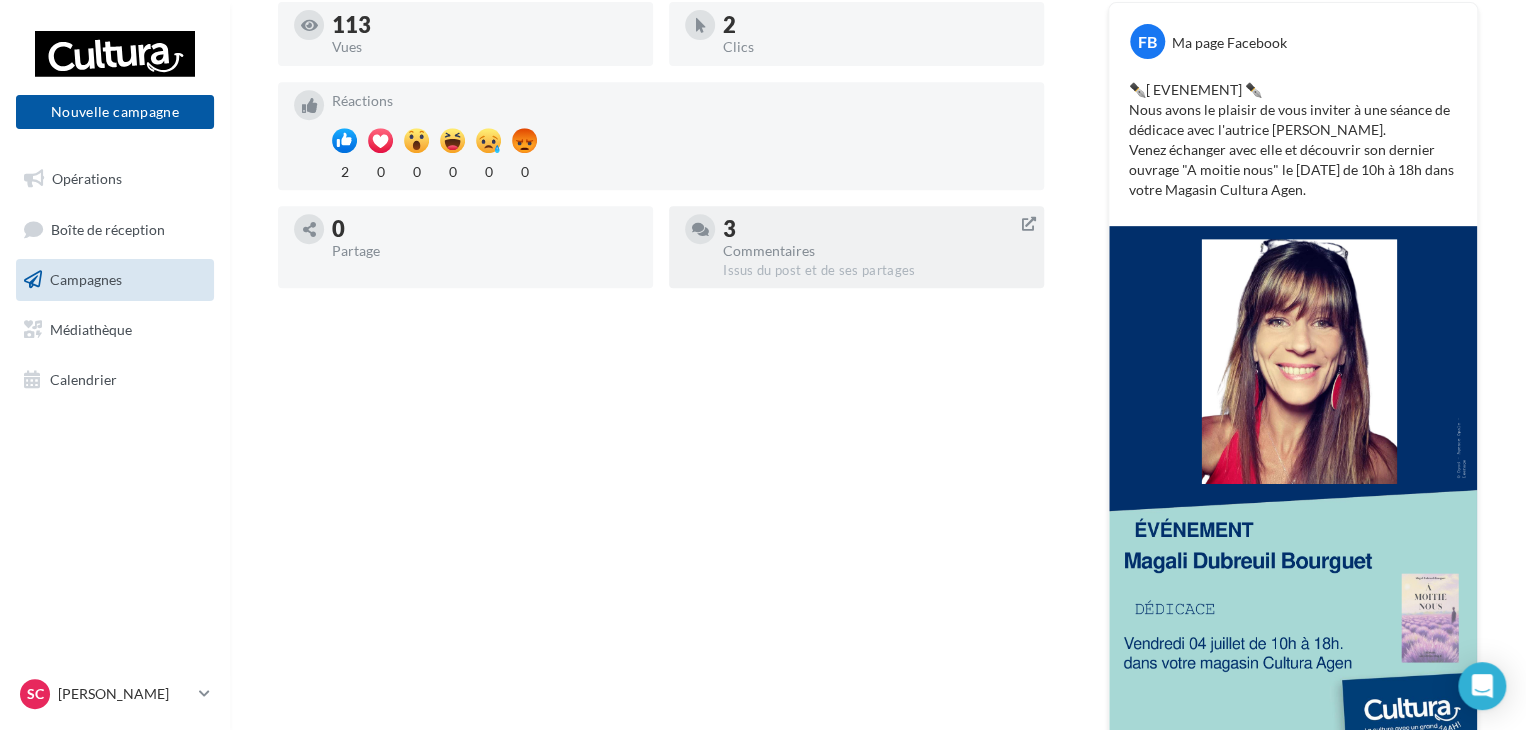 click at bounding box center (1029, 224) 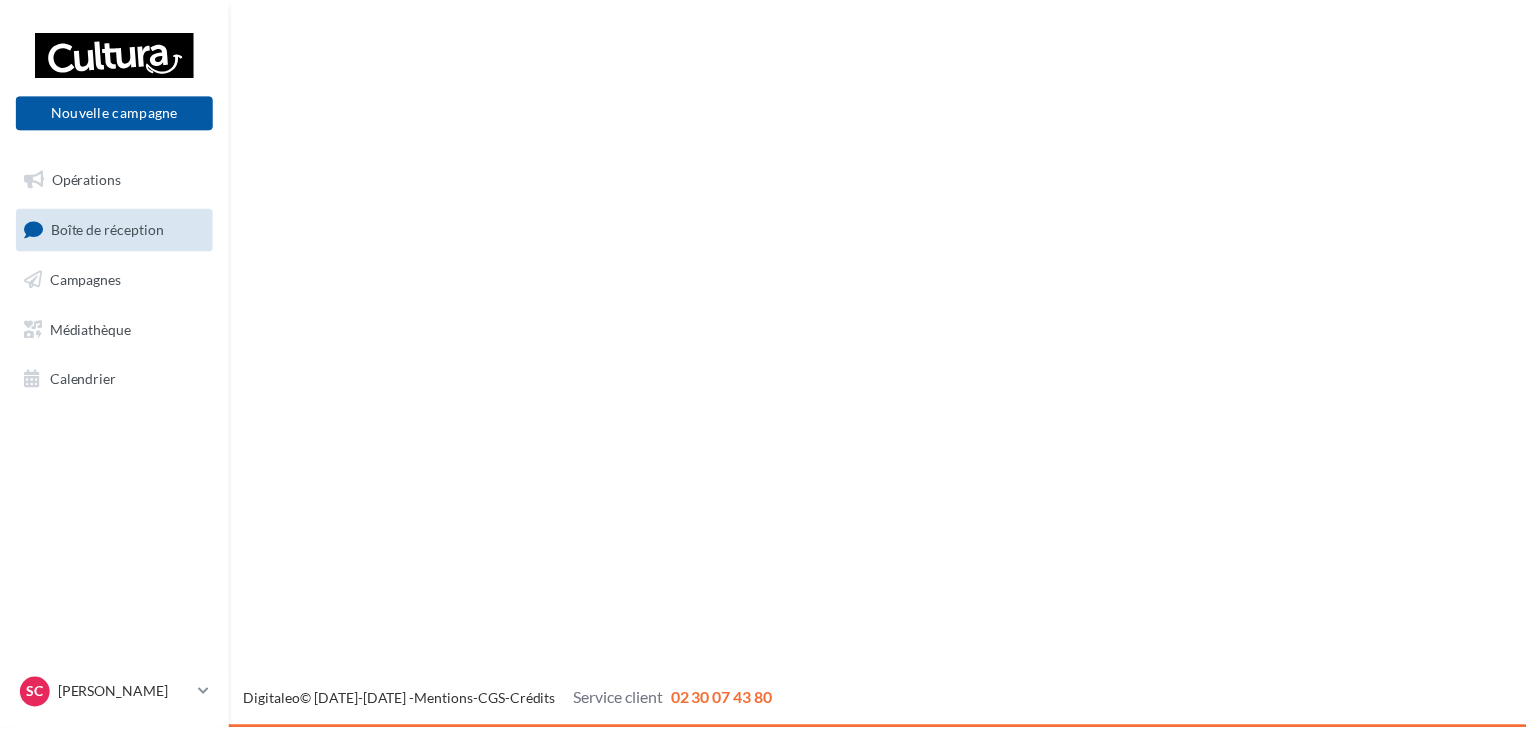 scroll, scrollTop: 0, scrollLeft: 0, axis: both 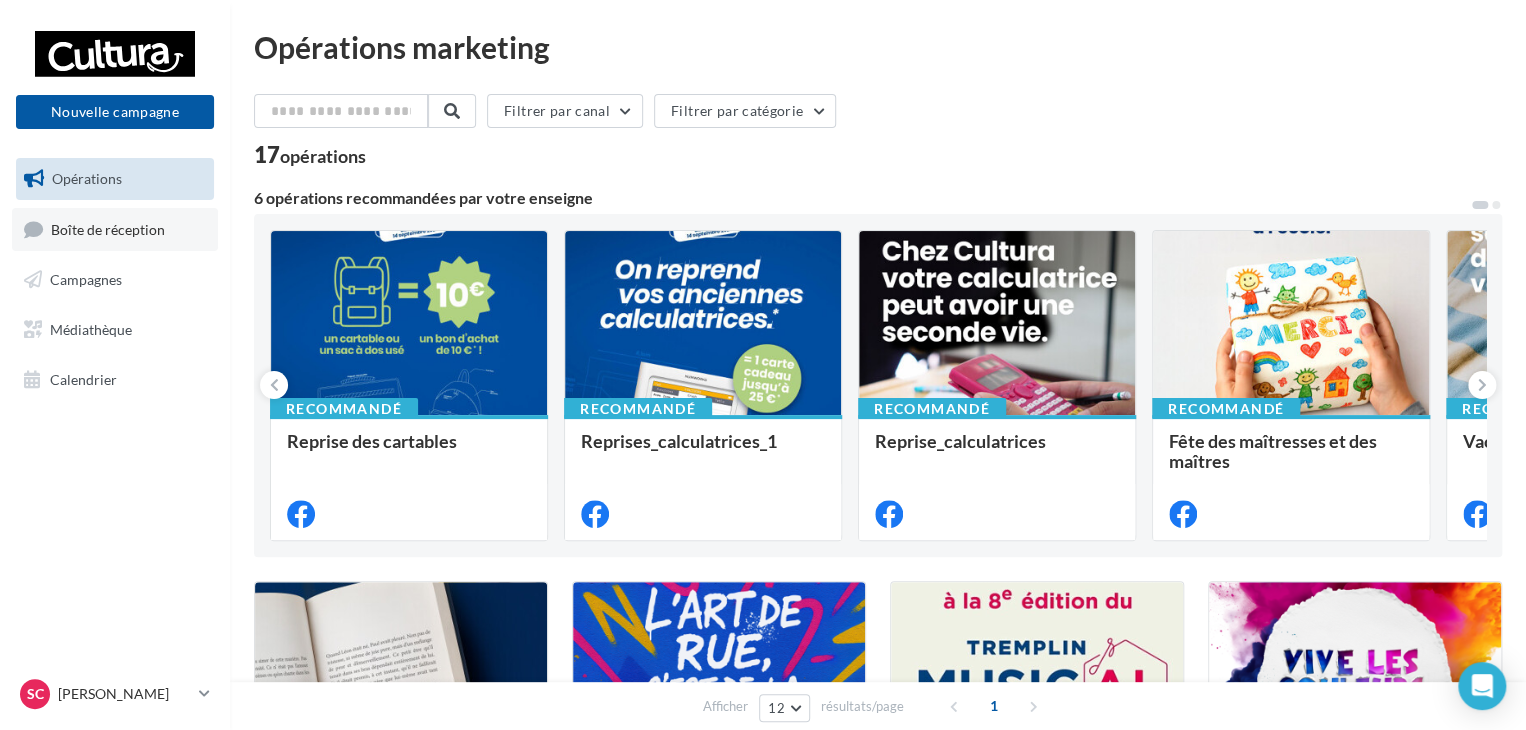 click on "Boîte de réception" at bounding box center [108, 228] 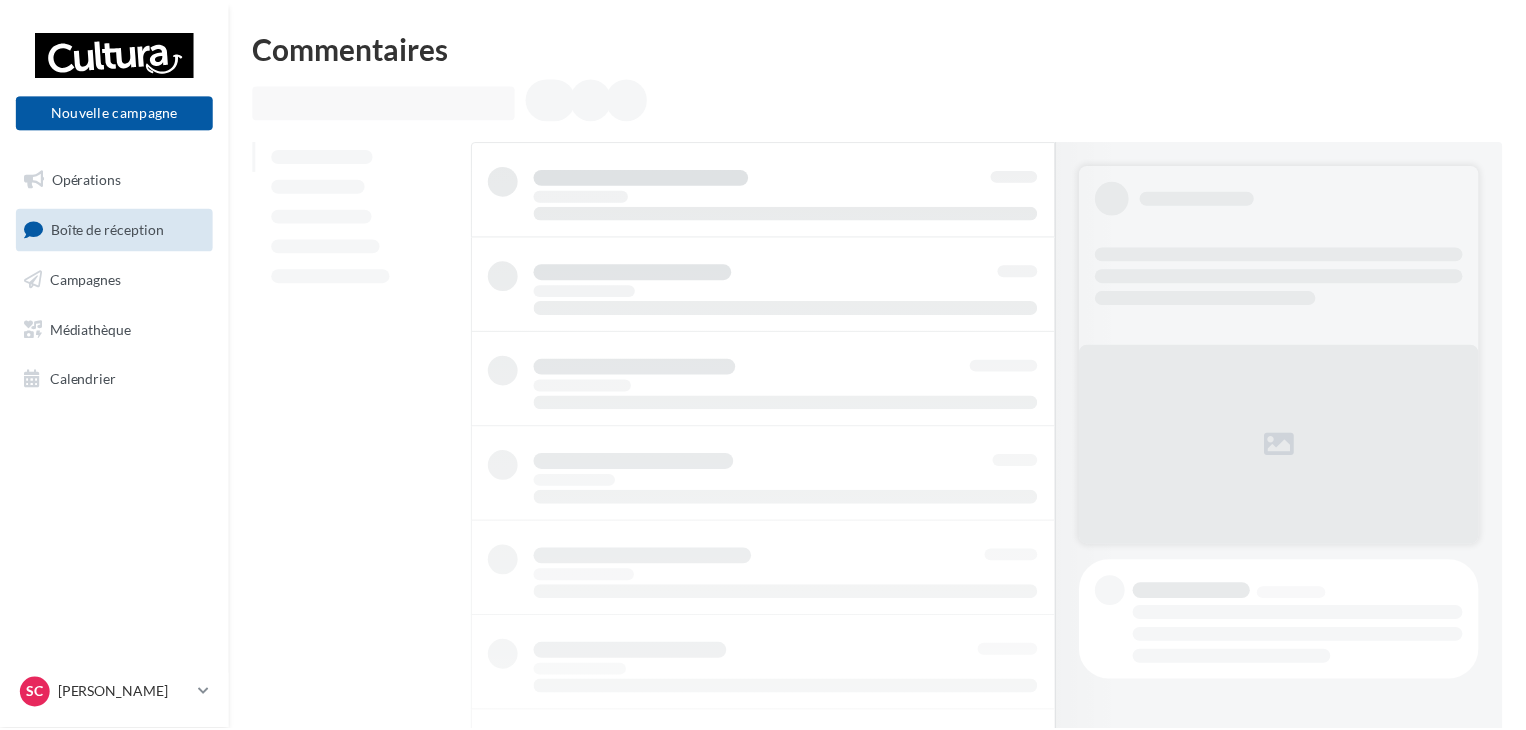 scroll, scrollTop: 0, scrollLeft: 0, axis: both 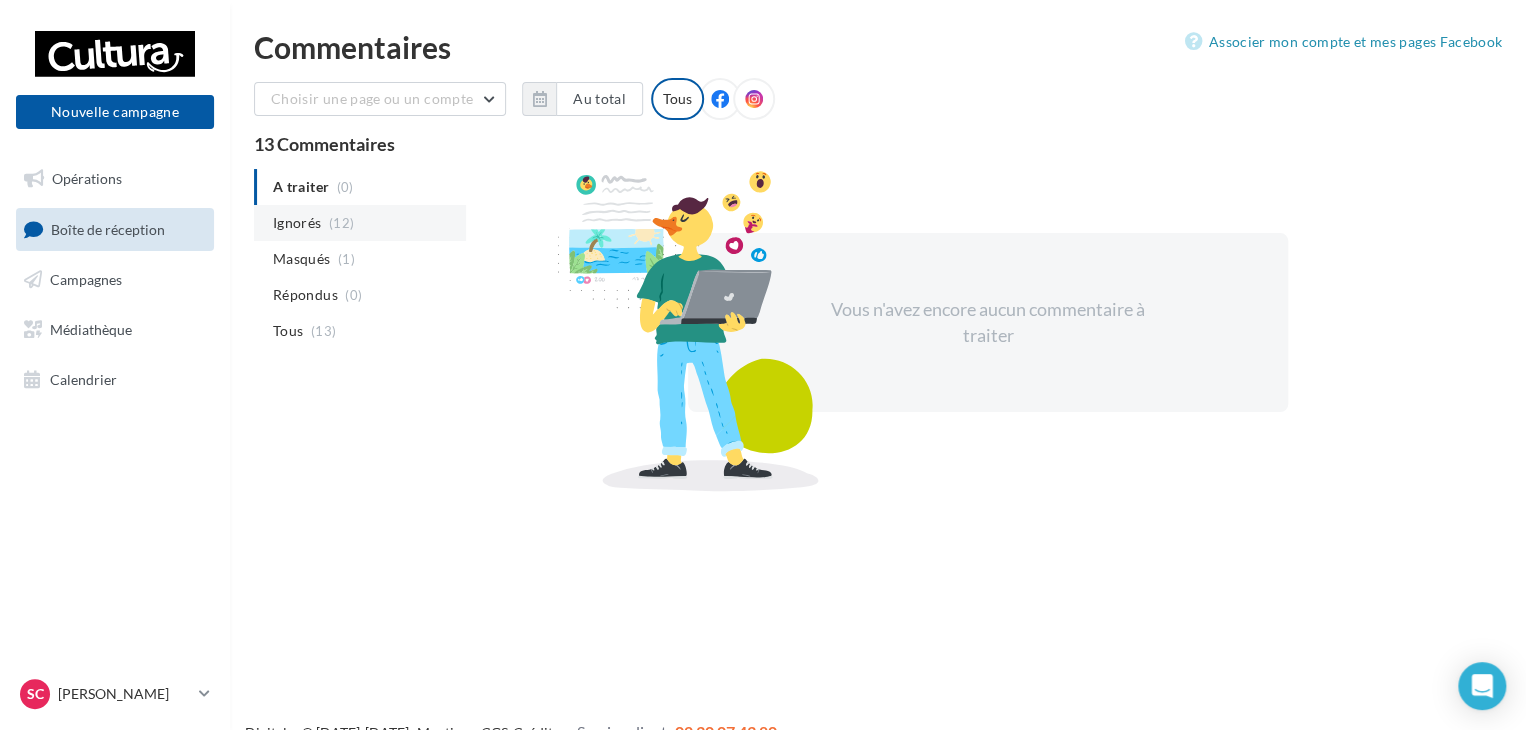 click on "Ignorés" at bounding box center [297, 223] 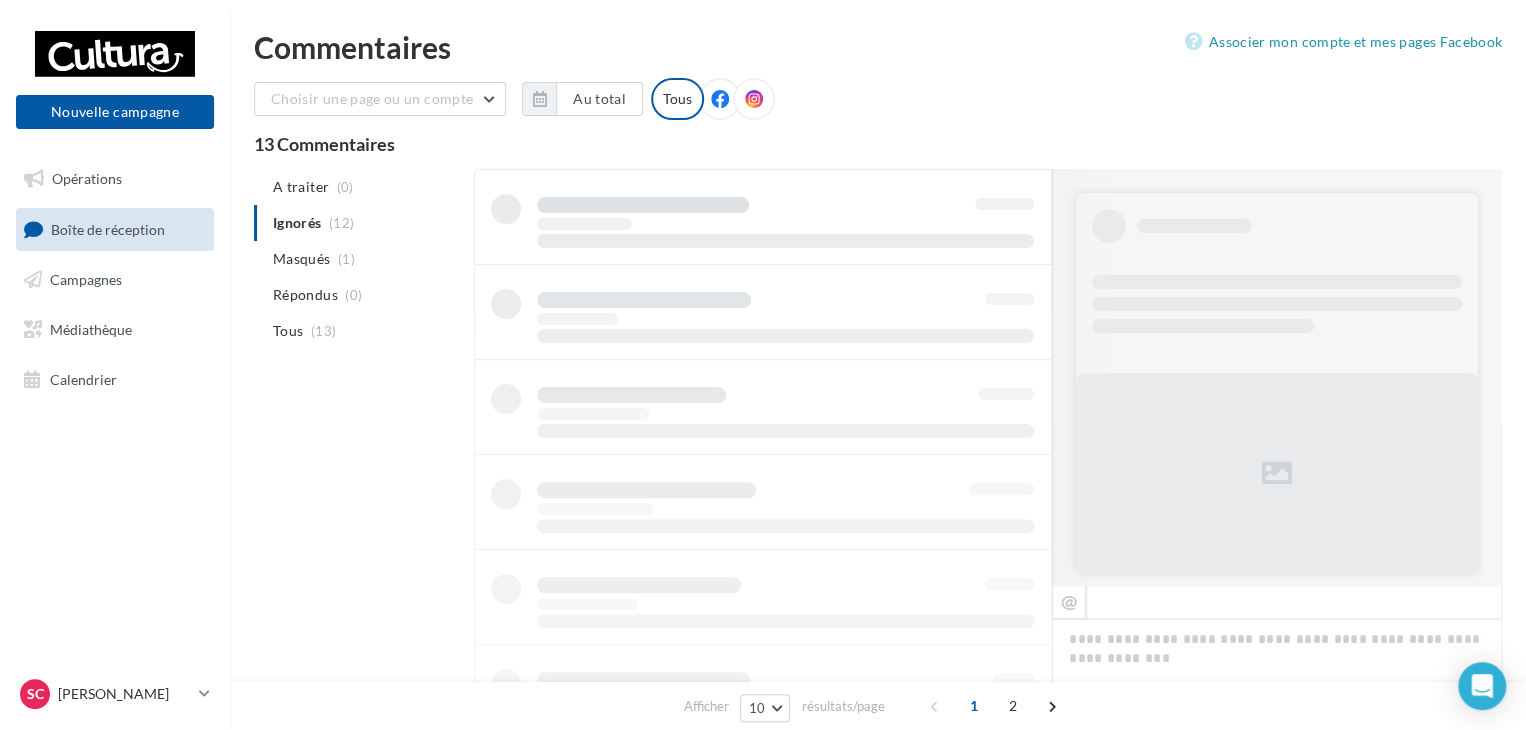 scroll, scrollTop: 0, scrollLeft: 0, axis: both 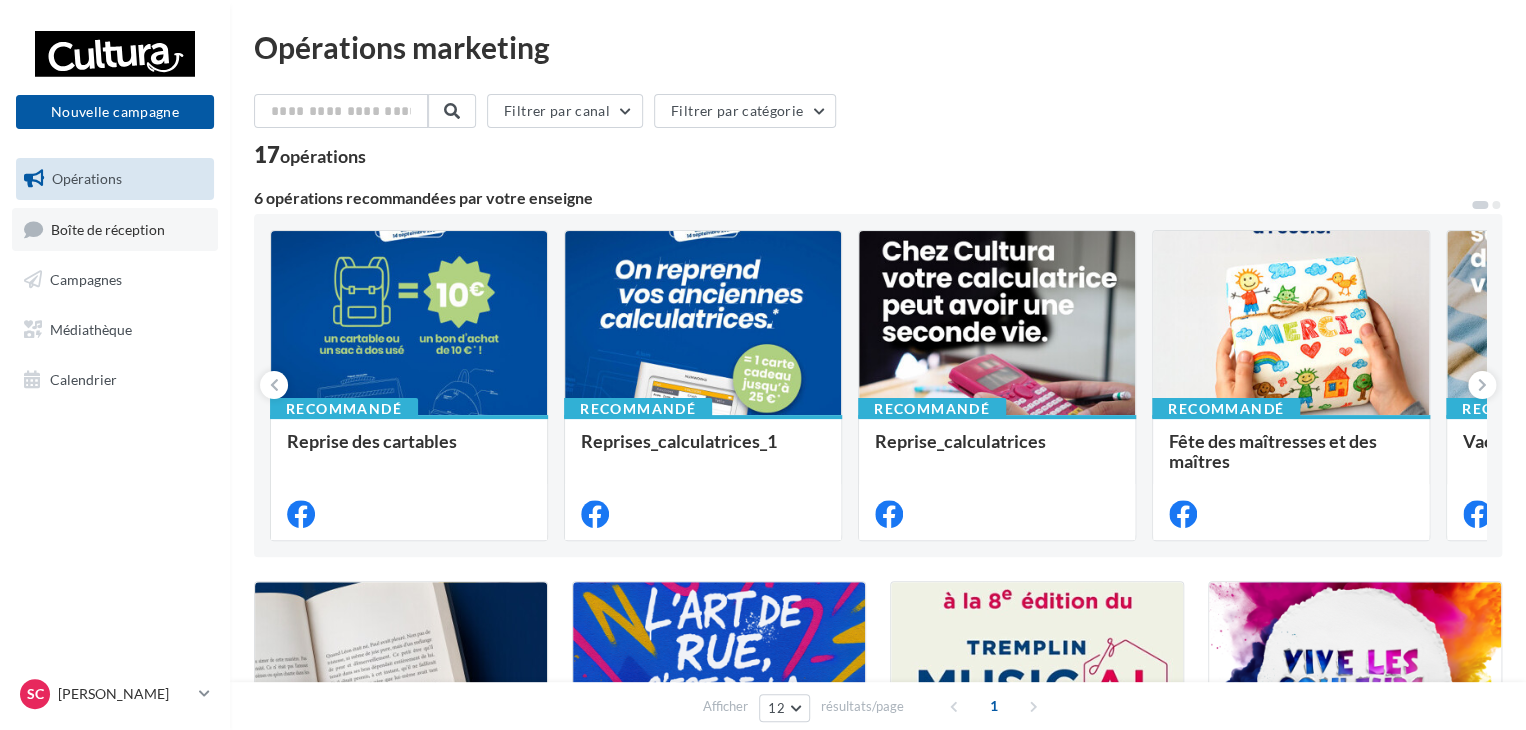 click on "Boîte de réception" at bounding box center [108, 228] 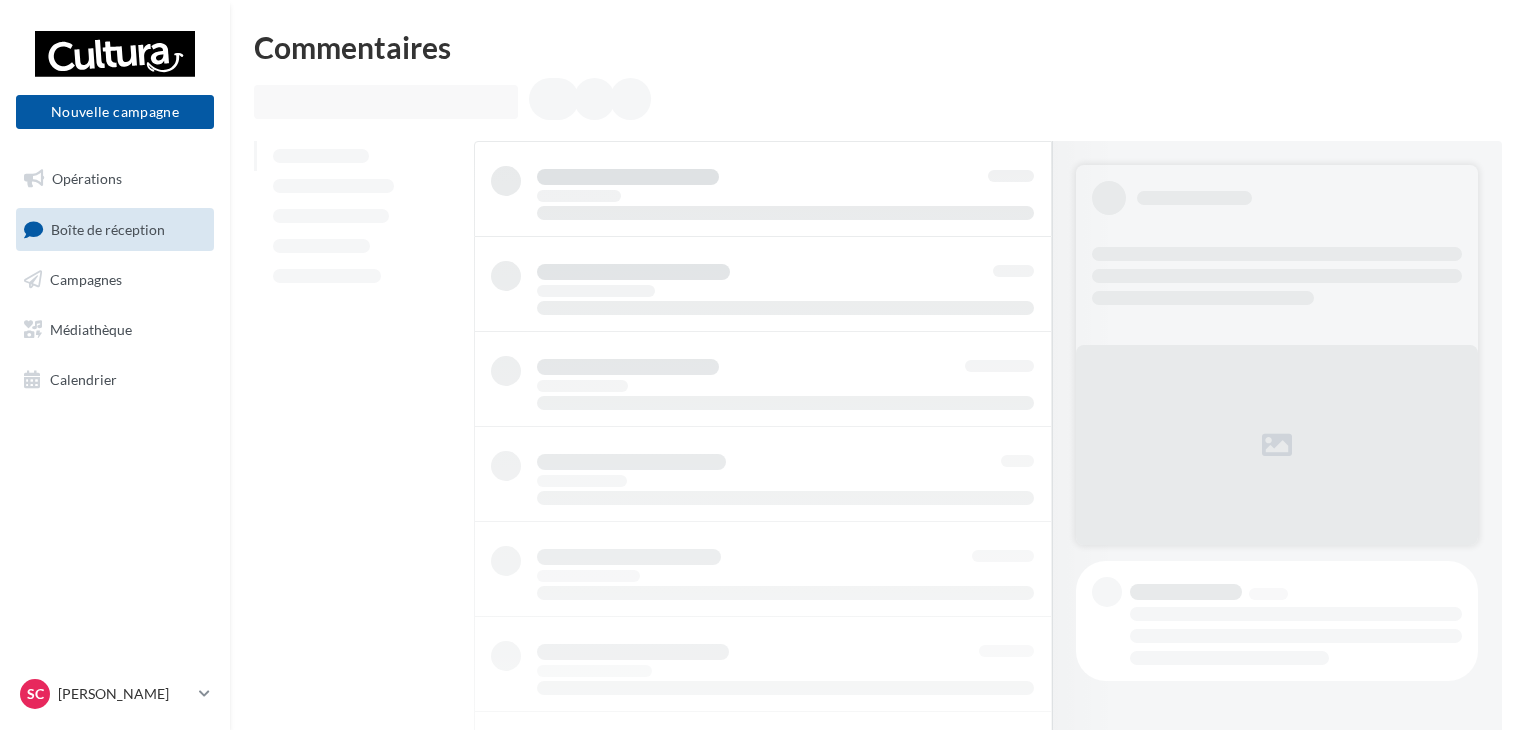scroll, scrollTop: 0, scrollLeft: 0, axis: both 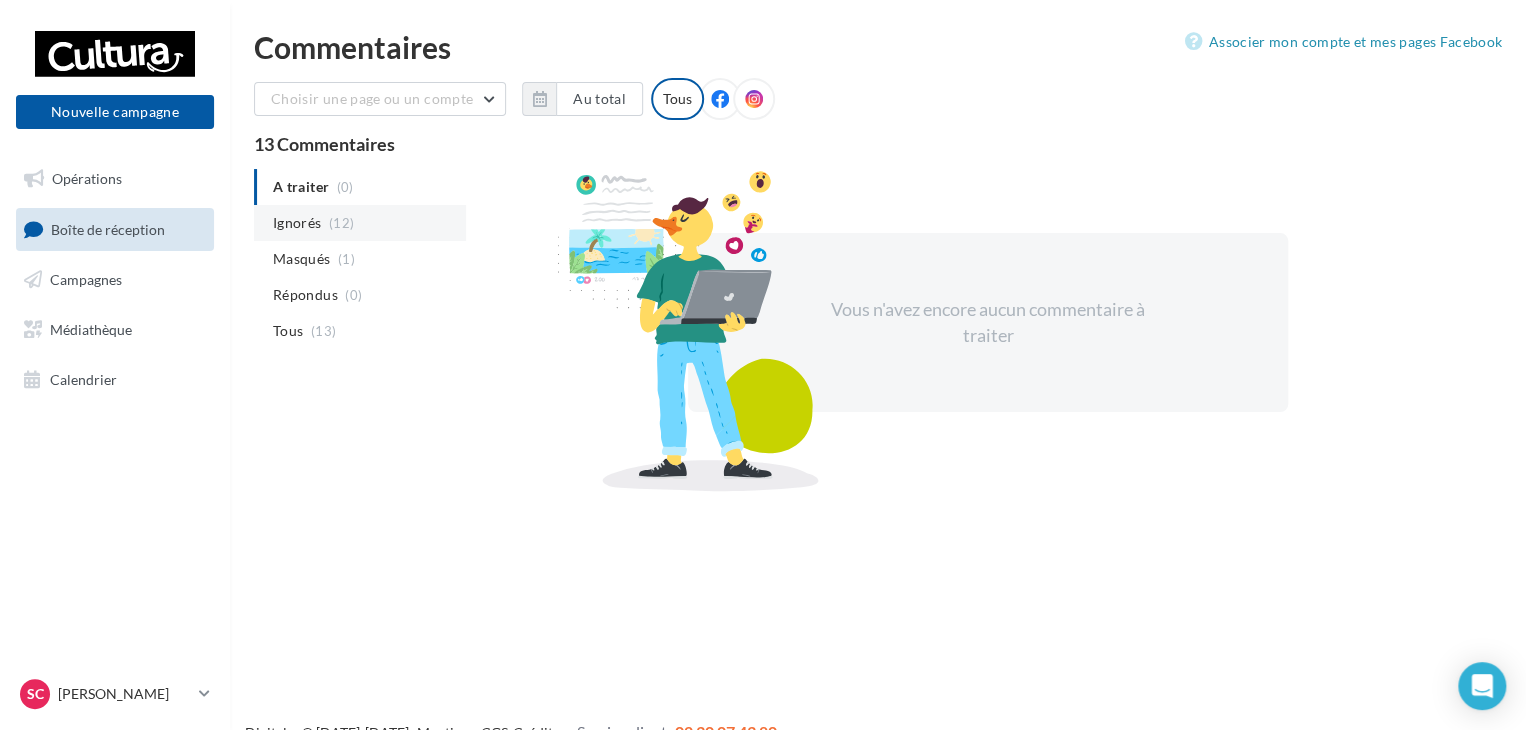 click on "Ignorés" at bounding box center [297, 223] 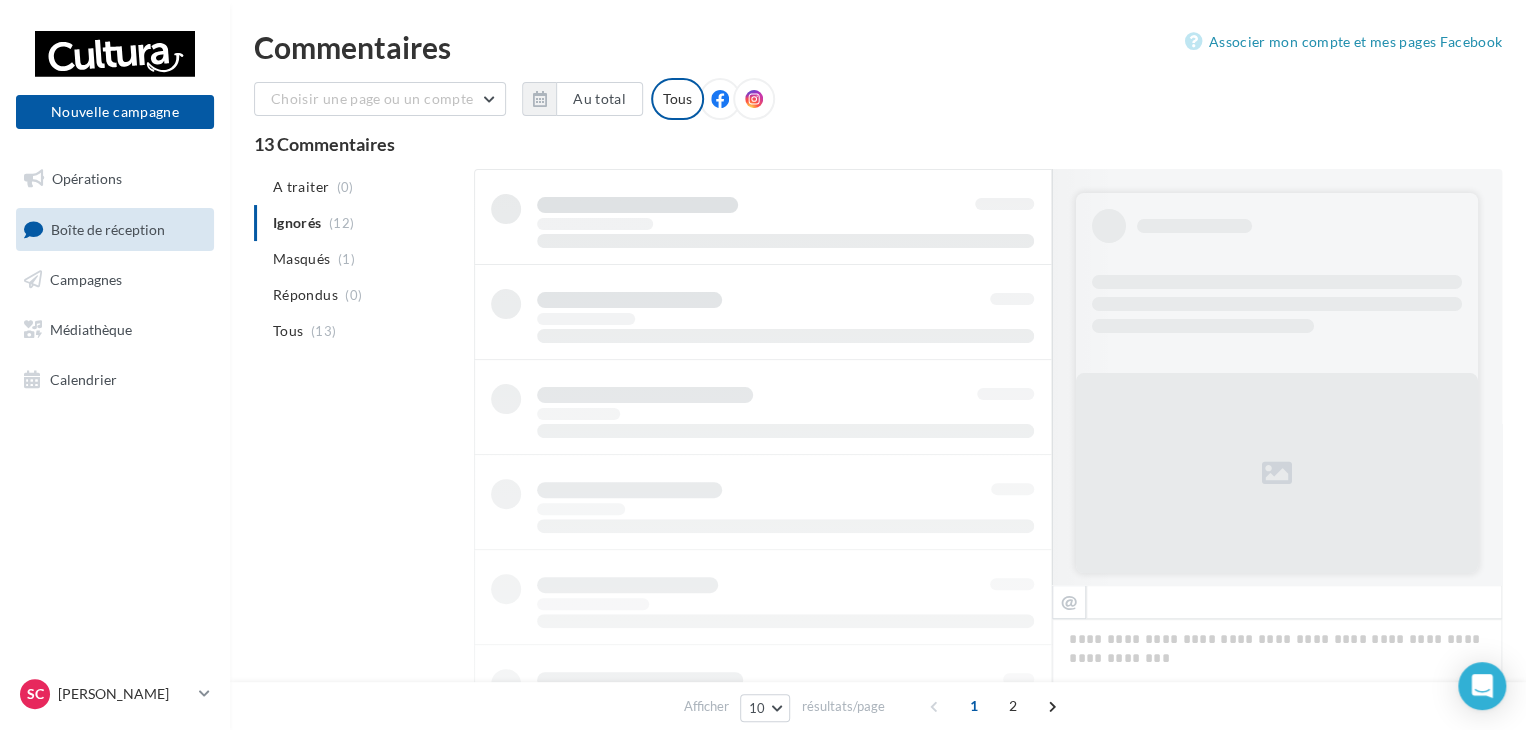 scroll, scrollTop: 0, scrollLeft: 0, axis: both 